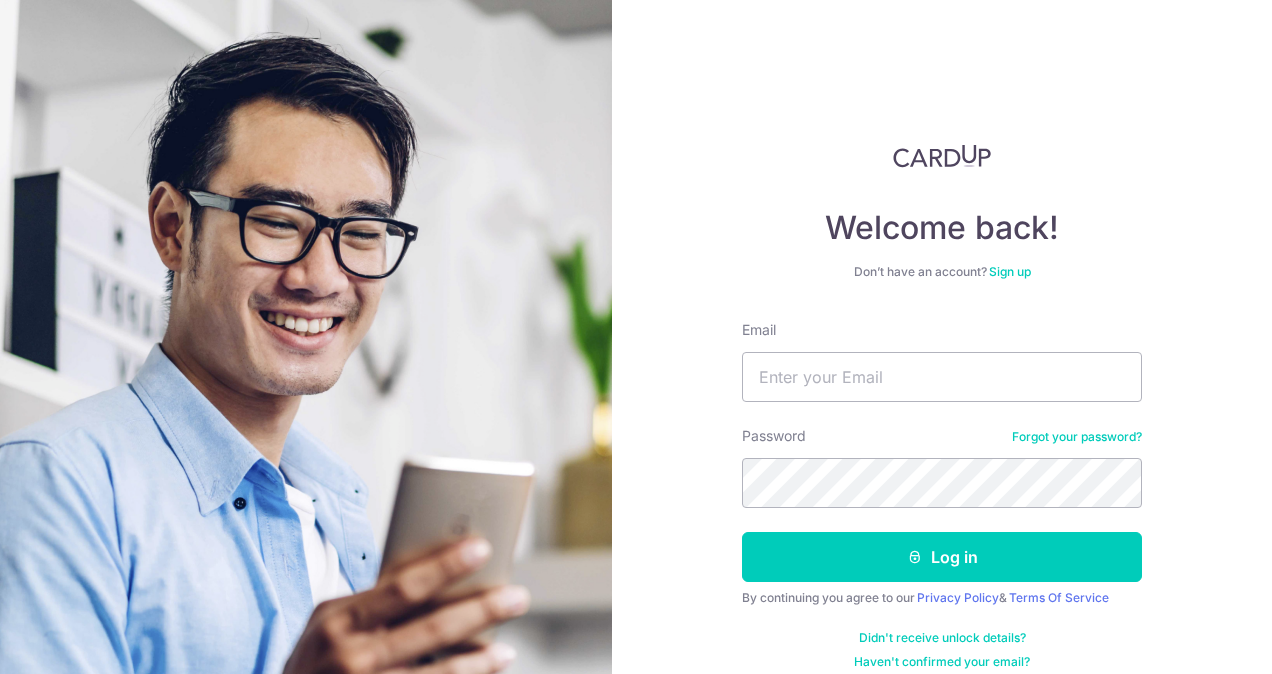 scroll, scrollTop: 0, scrollLeft: 0, axis: both 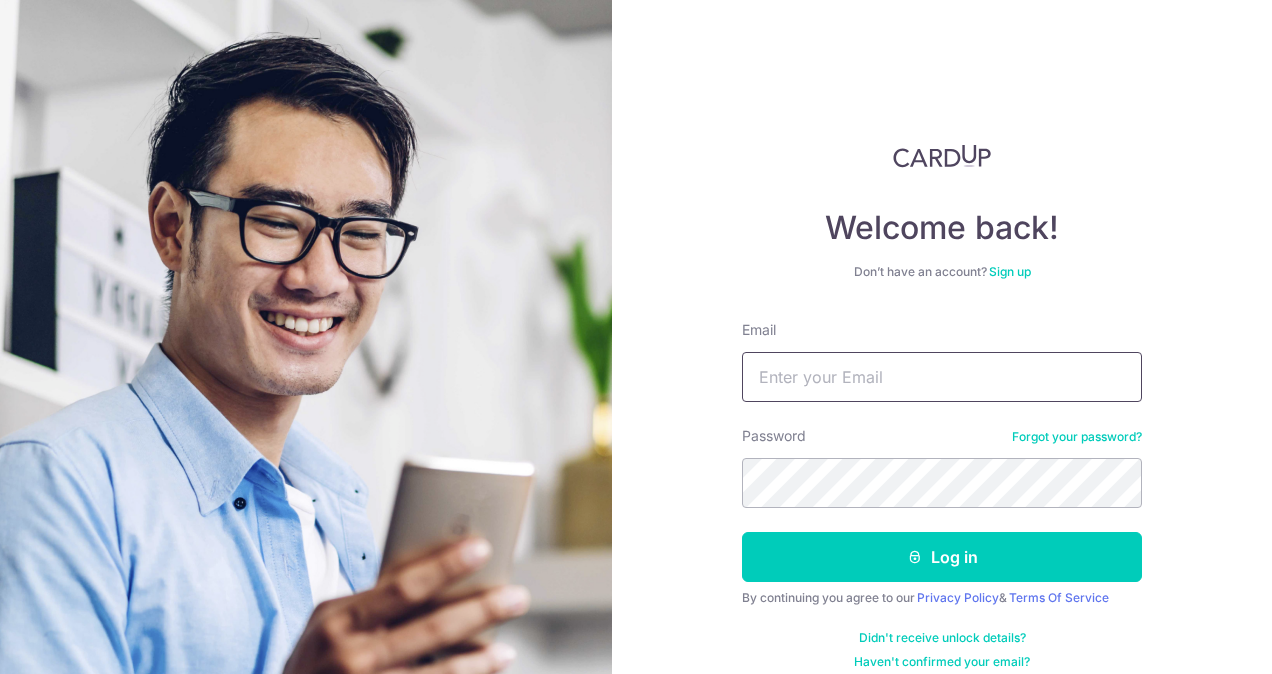 click on "Email" at bounding box center [942, 377] 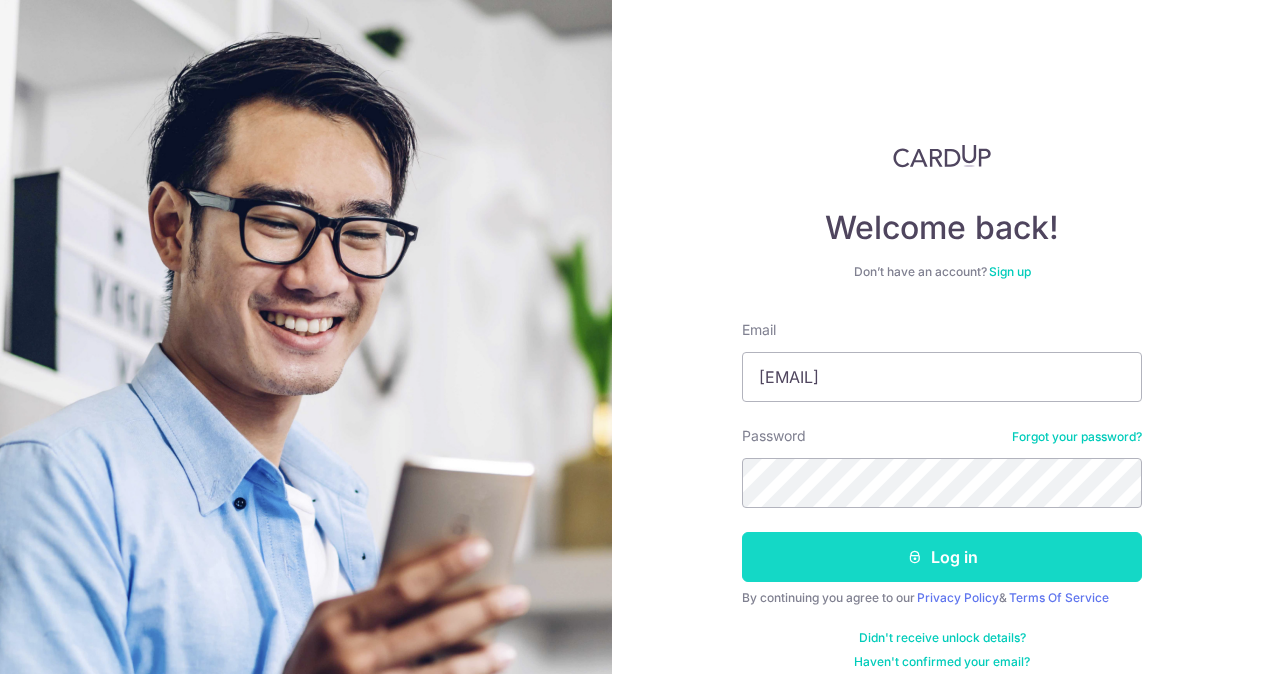 click on "Log in" at bounding box center [942, 557] 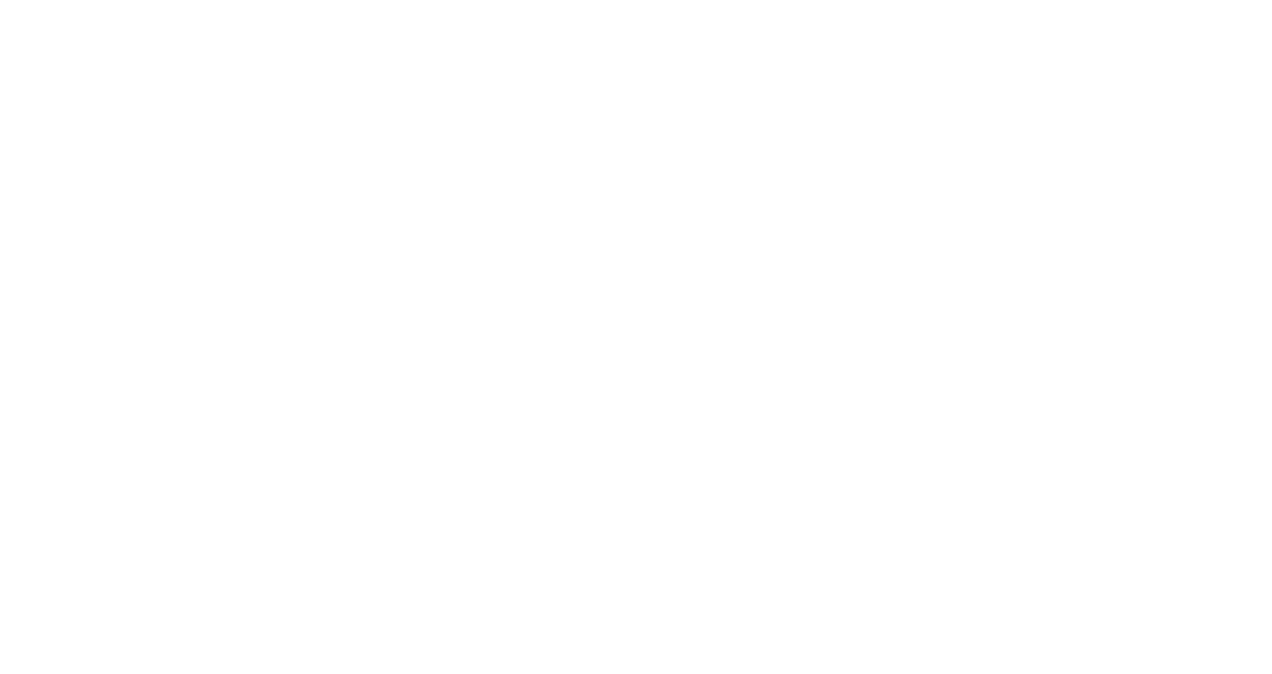 scroll, scrollTop: 0, scrollLeft: 0, axis: both 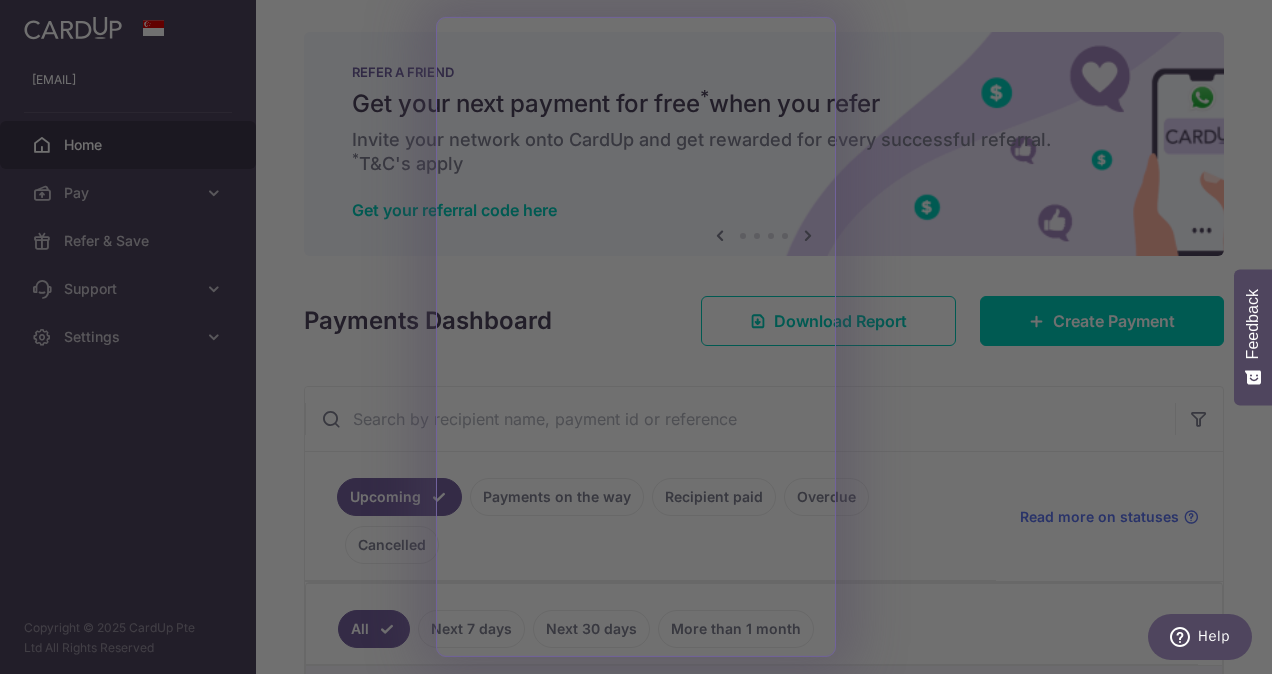 click at bounding box center [642, 340] 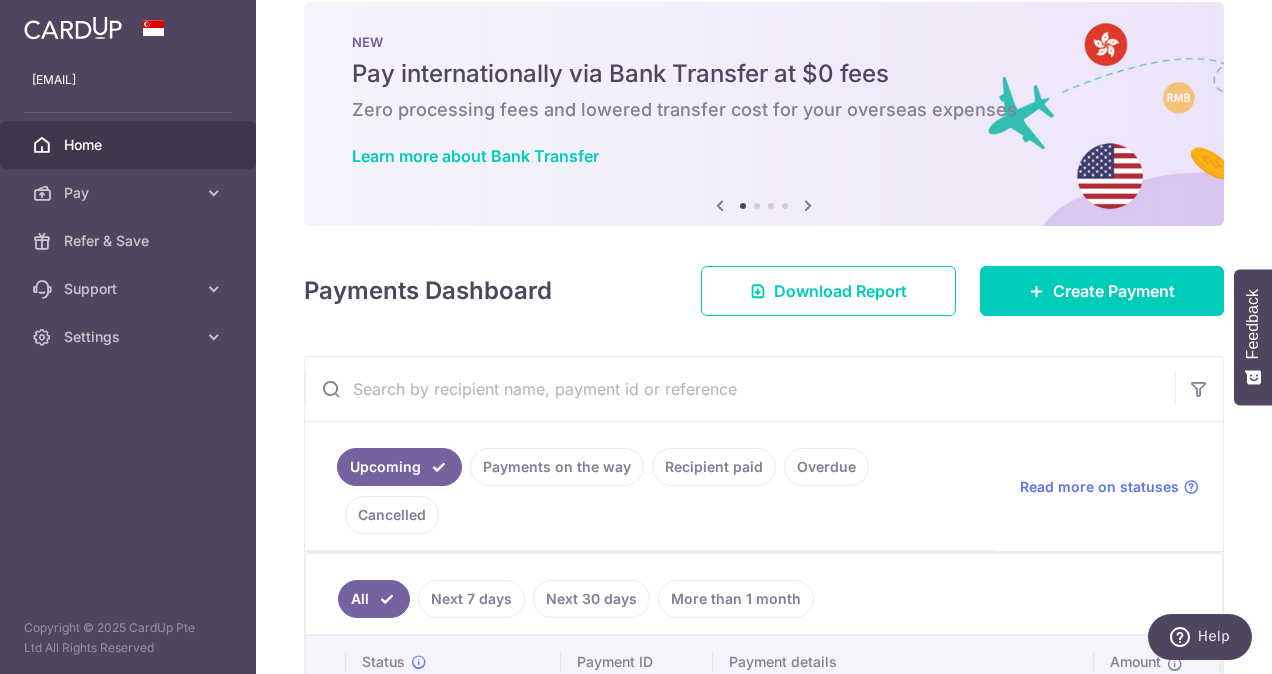 scroll, scrollTop: 0, scrollLeft: 0, axis: both 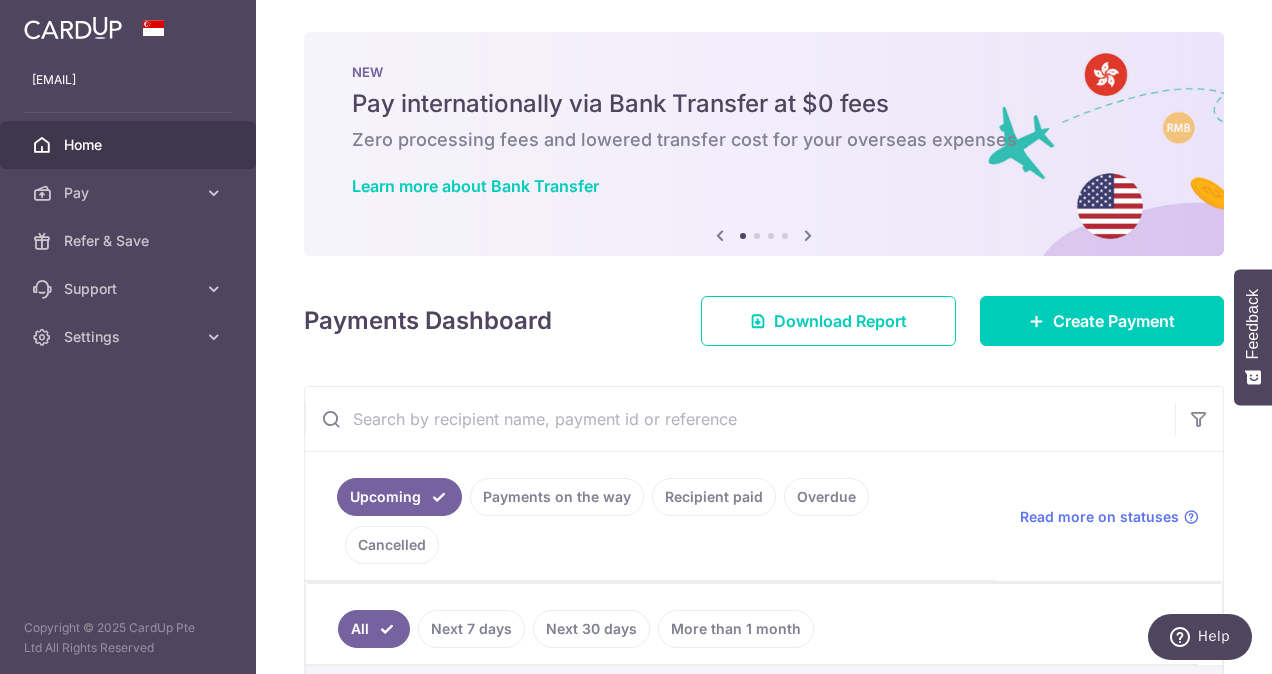 click at bounding box center [808, 235] 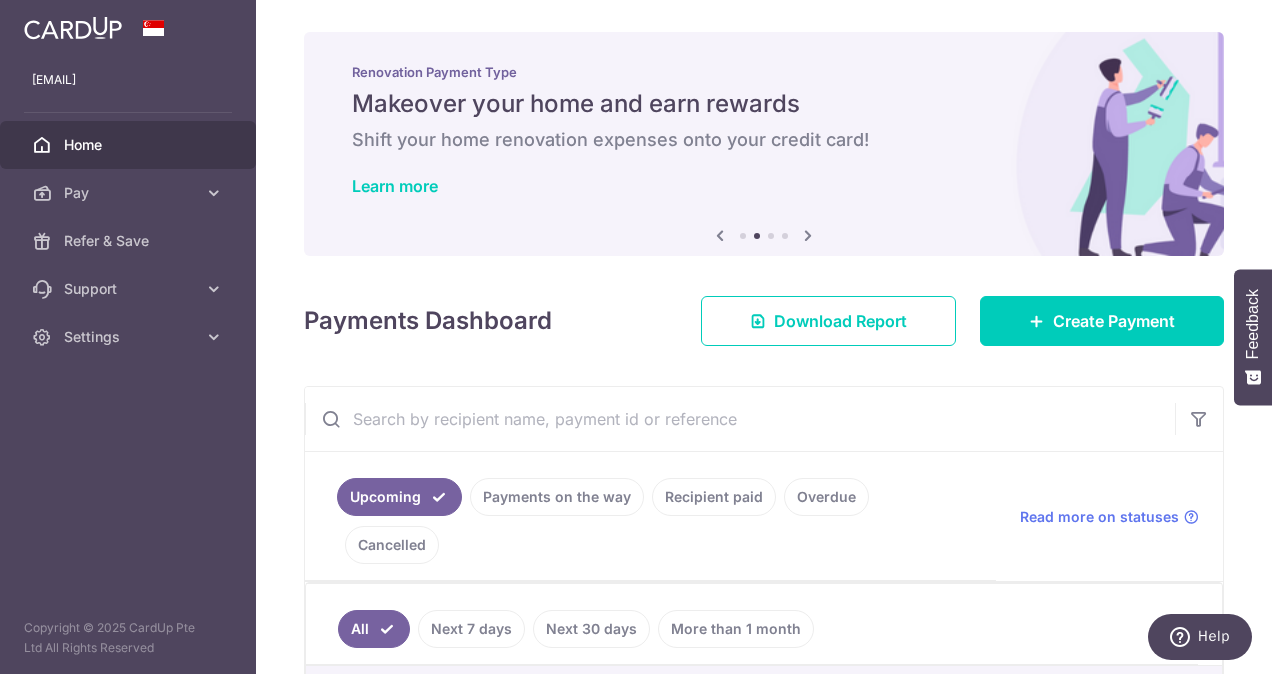 click at bounding box center (808, 235) 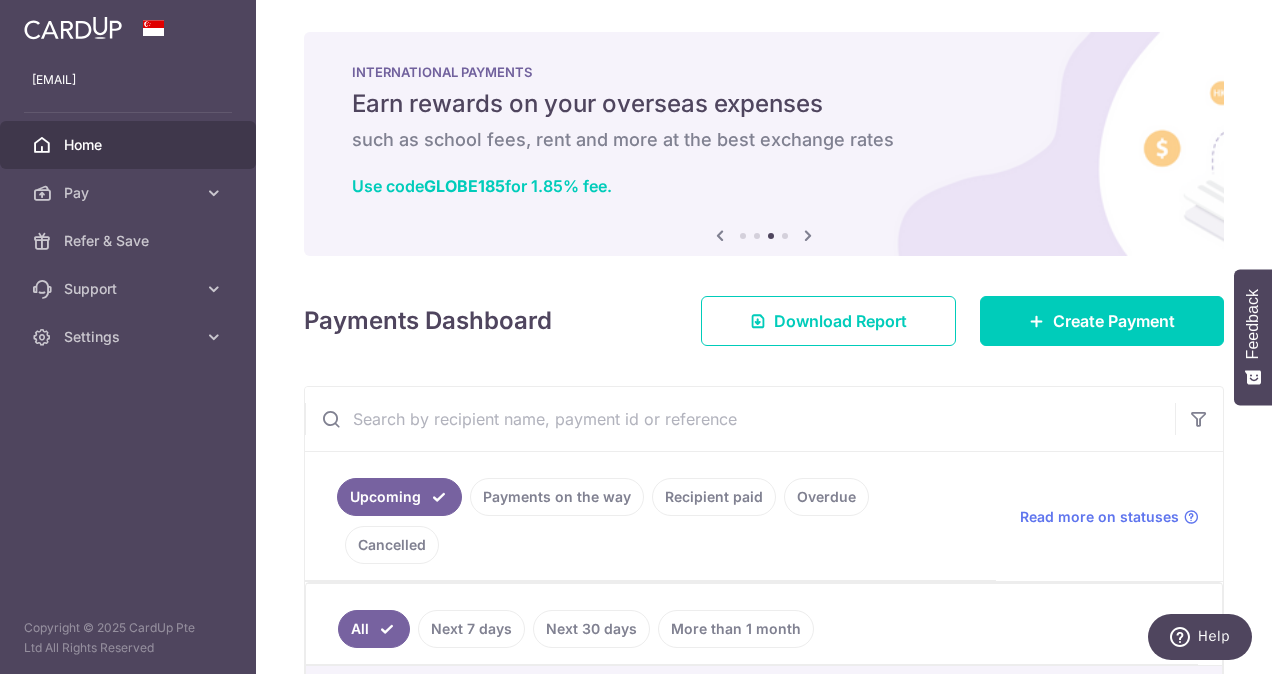 click at bounding box center [808, 235] 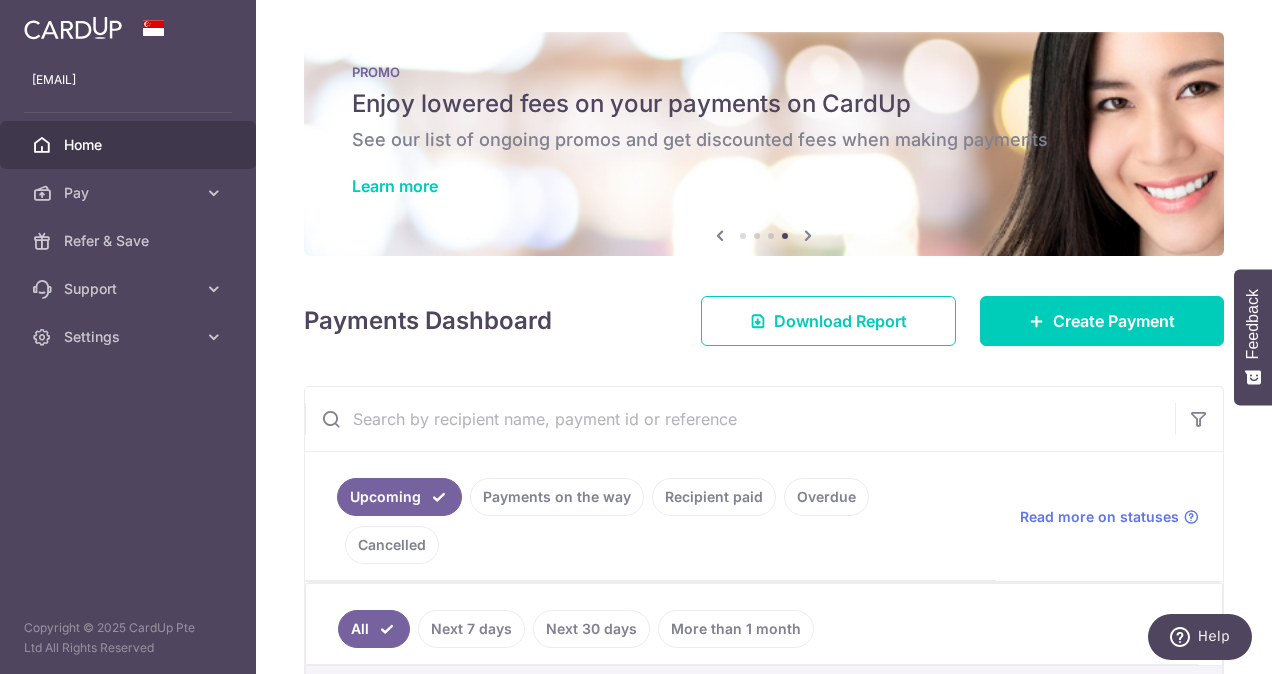 click on "PROMO
Enjoy lowered fees on your payments on CardUp
See our list of ongoing promos and get discounted fees when making payments
Learn more" at bounding box center (764, 132) 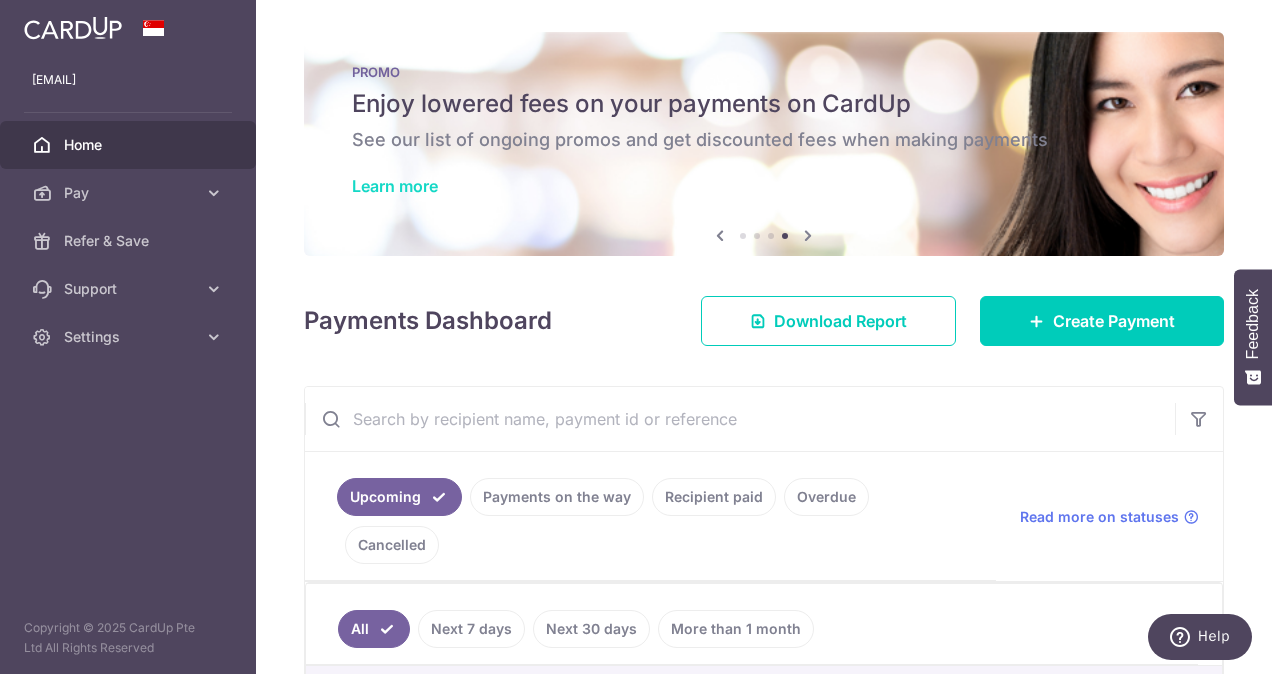 click on "Learn more" at bounding box center (395, 186) 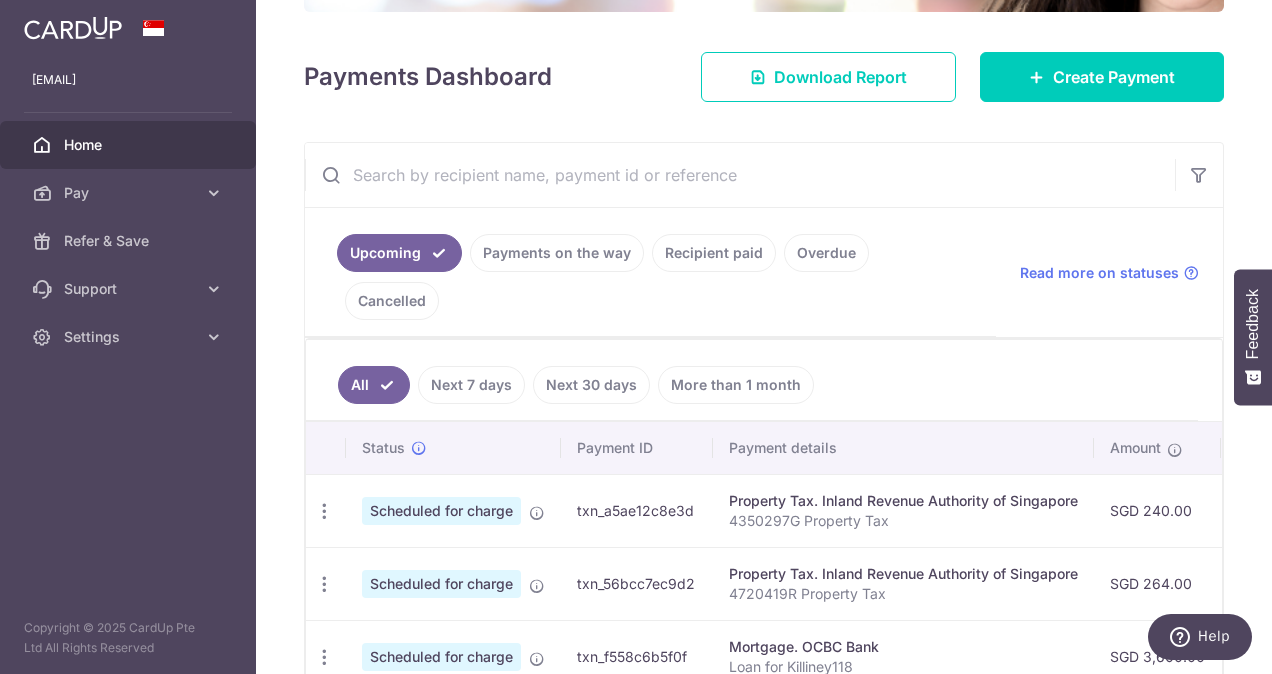 scroll, scrollTop: 0, scrollLeft: 0, axis: both 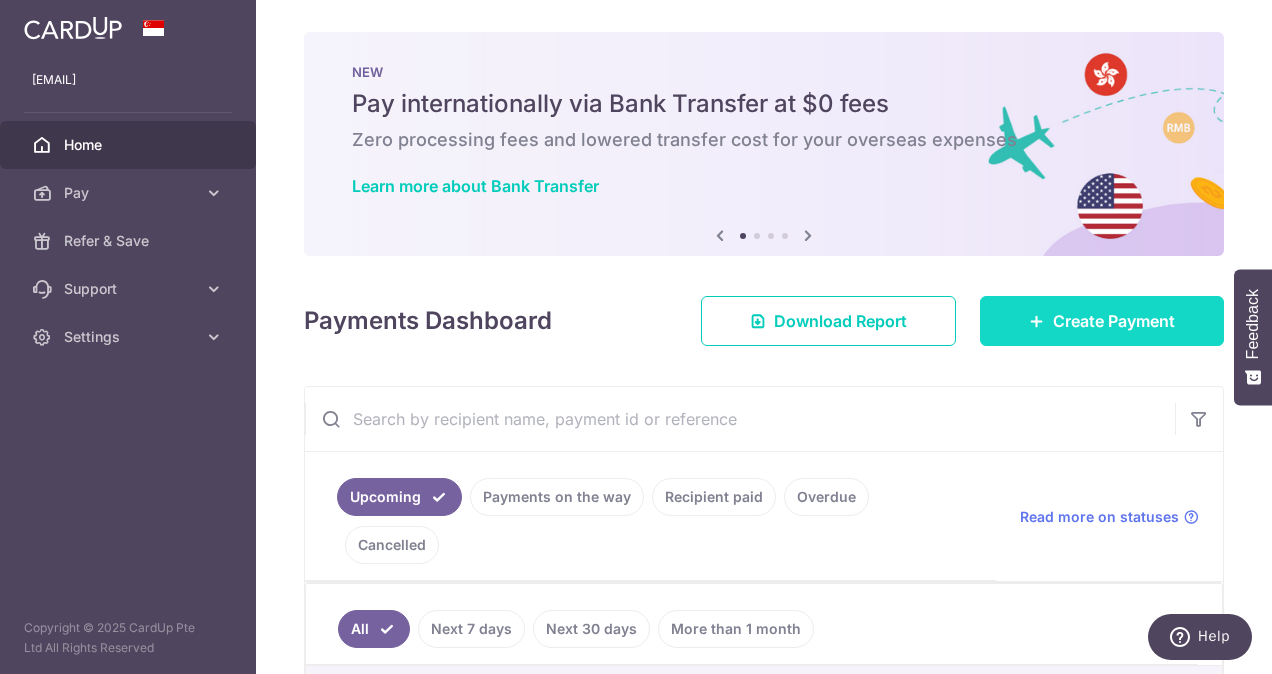 click on "Create Payment" at bounding box center (1114, 321) 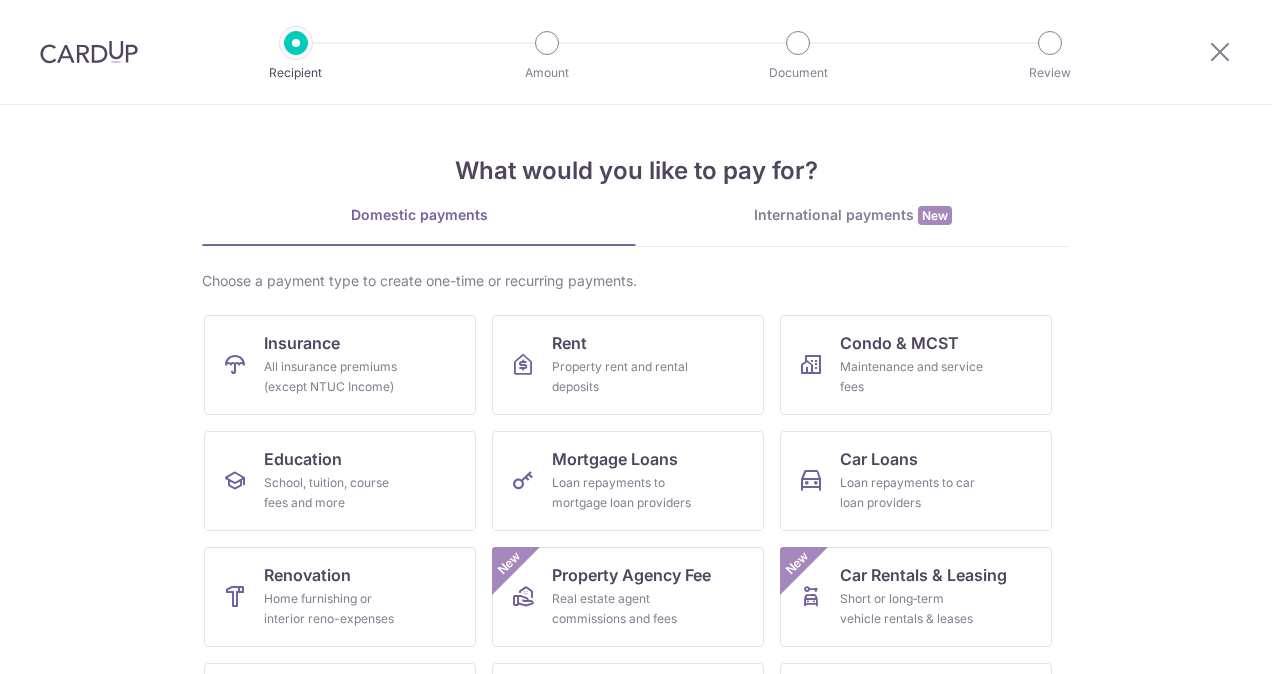 scroll, scrollTop: 0, scrollLeft: 0, axis: both 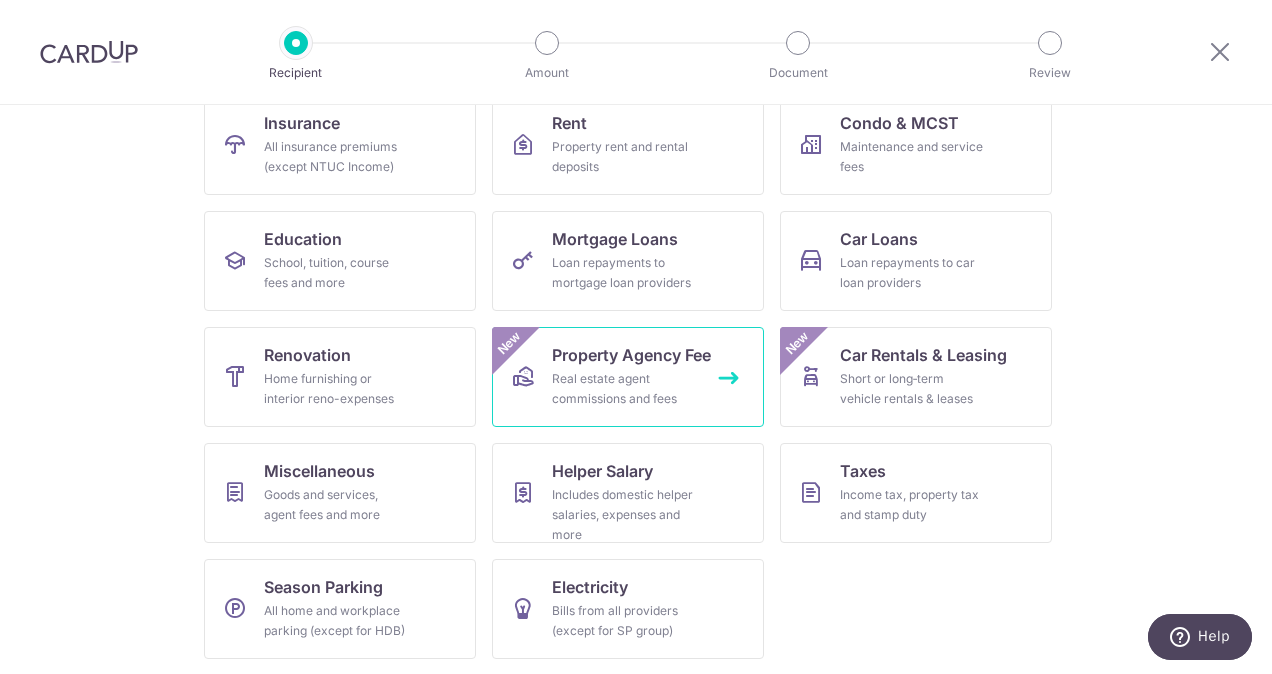 click on "Real estate agent commissions and fees" at bounding box center (624, 389) 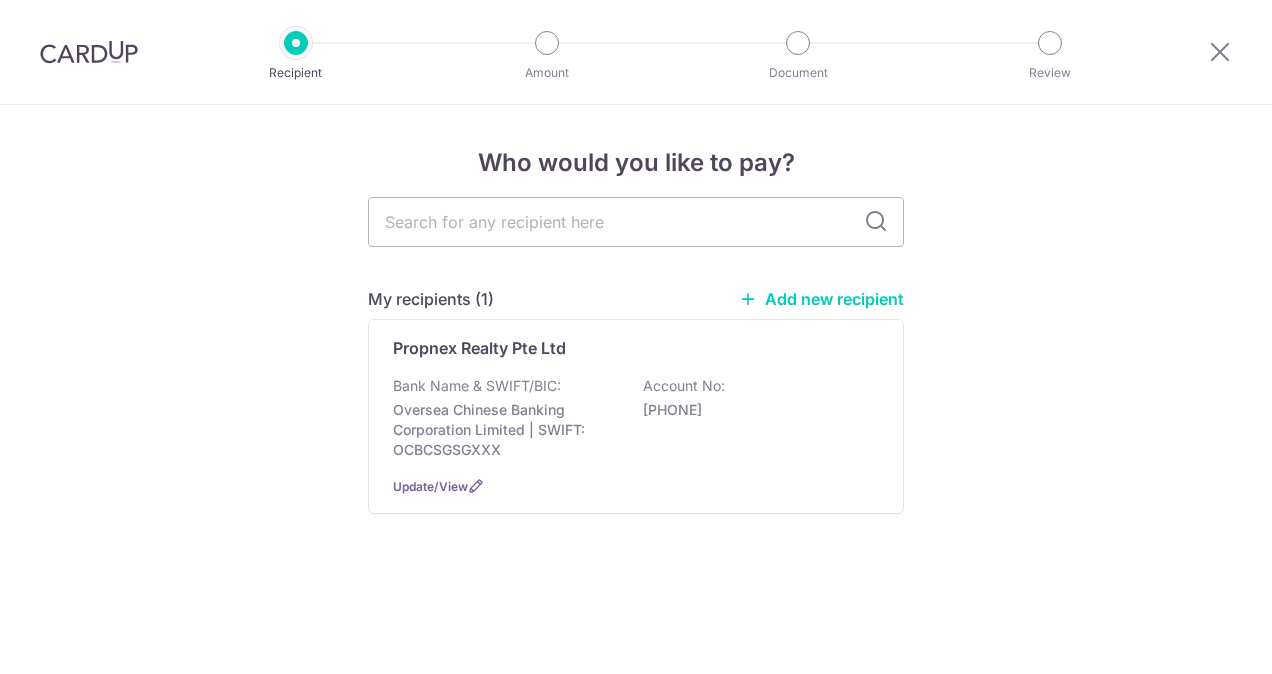 scroll, scrollTop: 0, scrollLeft: 0, axis: both 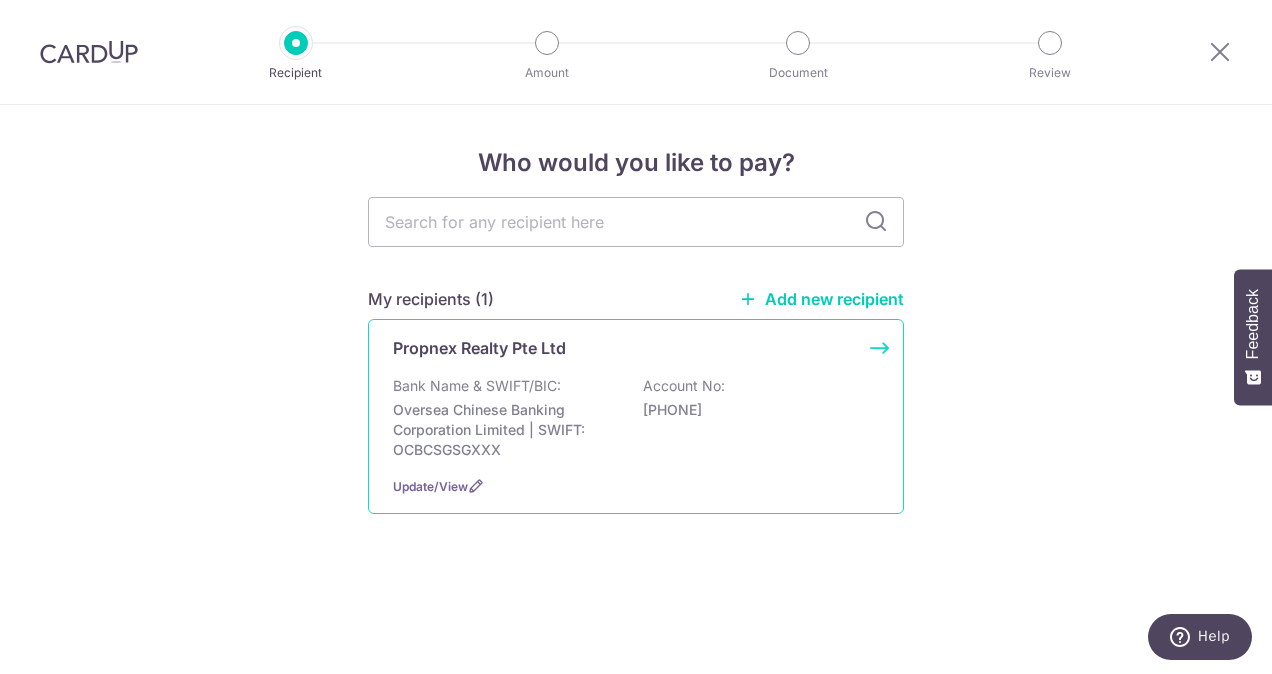 click on "Bank Name & SWIFT/BIC:" at bounding box center (477, 386) 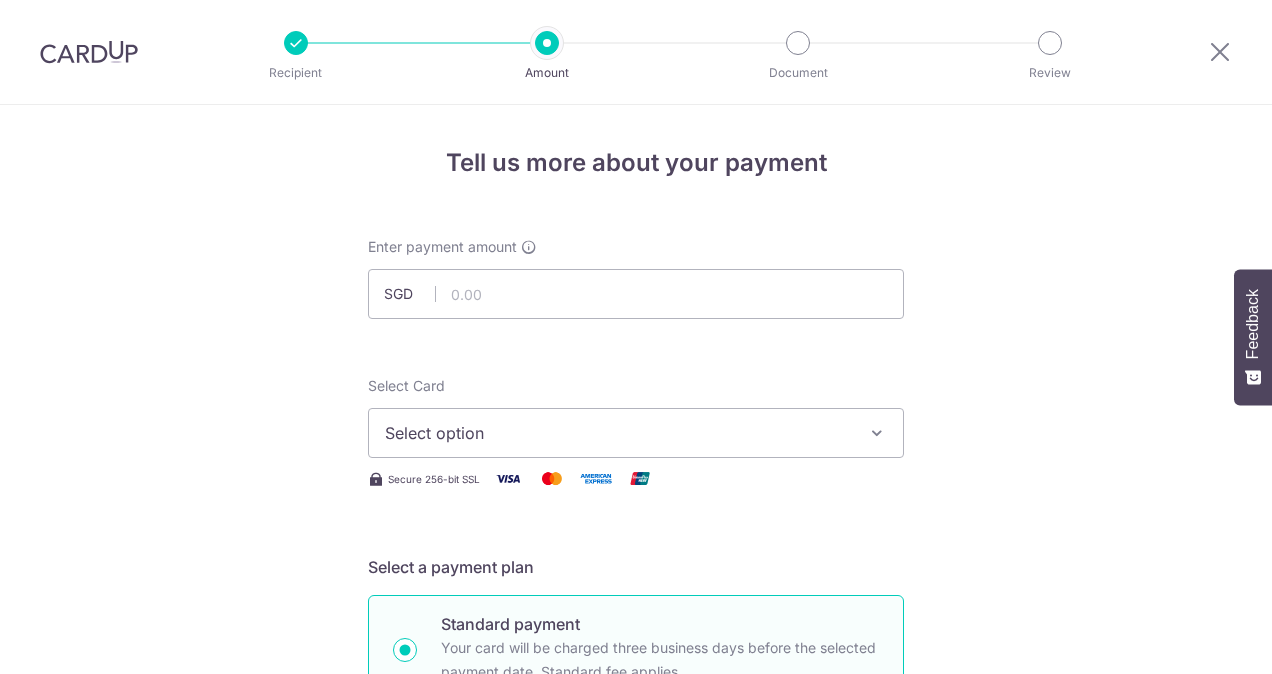 scroll, scrollTop: 0, scrollLeft: 0, axis: both 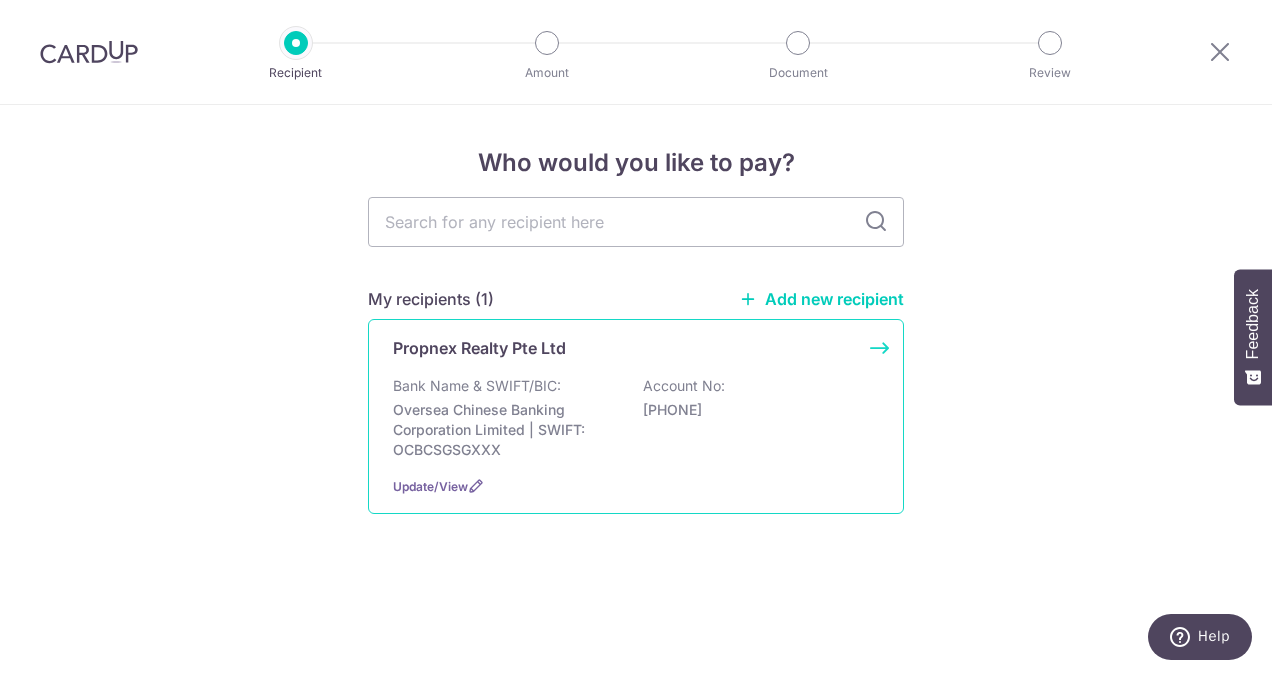 click on "Oversea Chinese Banking Corporation Limited | SWIFT: OCBCSGSGXXX" at bounding box center (505, 430) 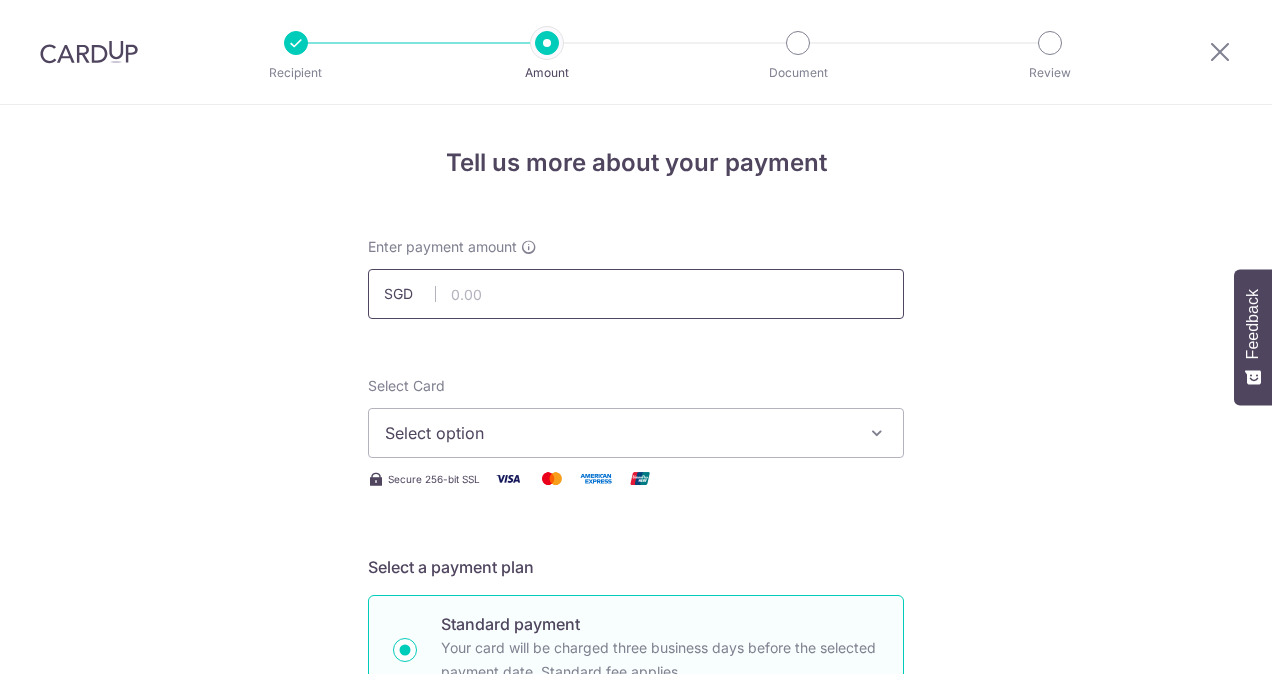scroll, scrollTop: 0, scrollLeft: 0, axis: both 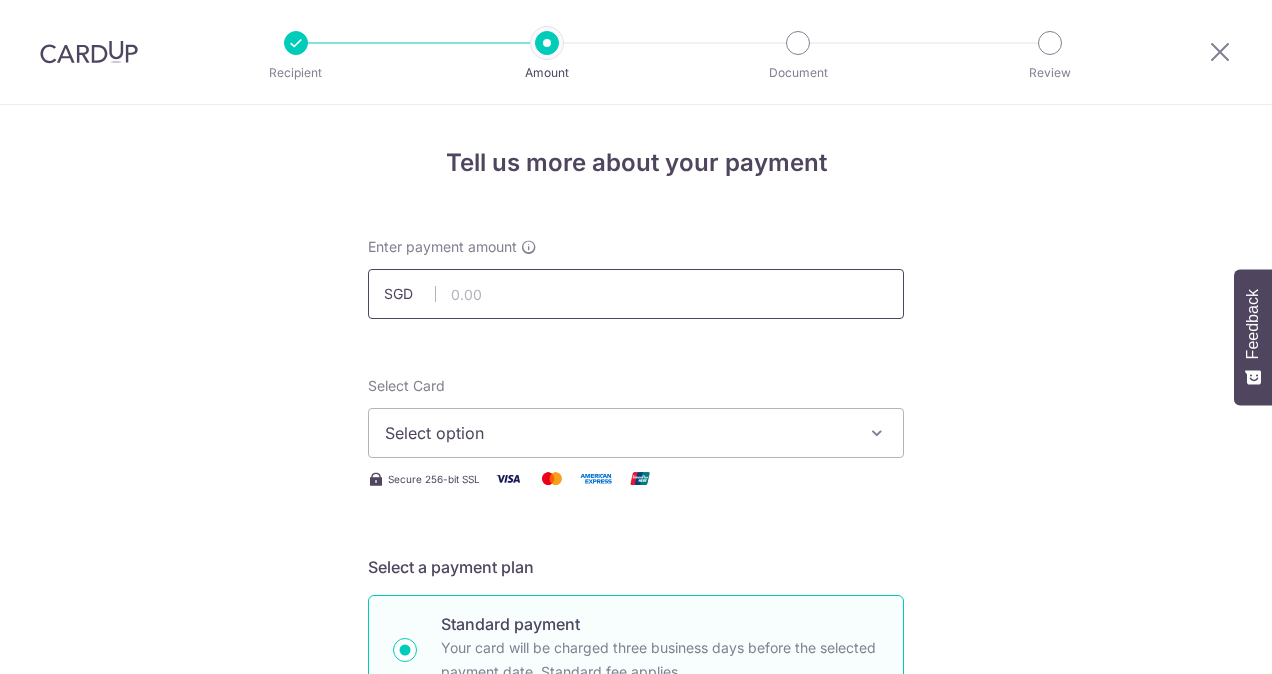 click at bounding box center (636, 294) 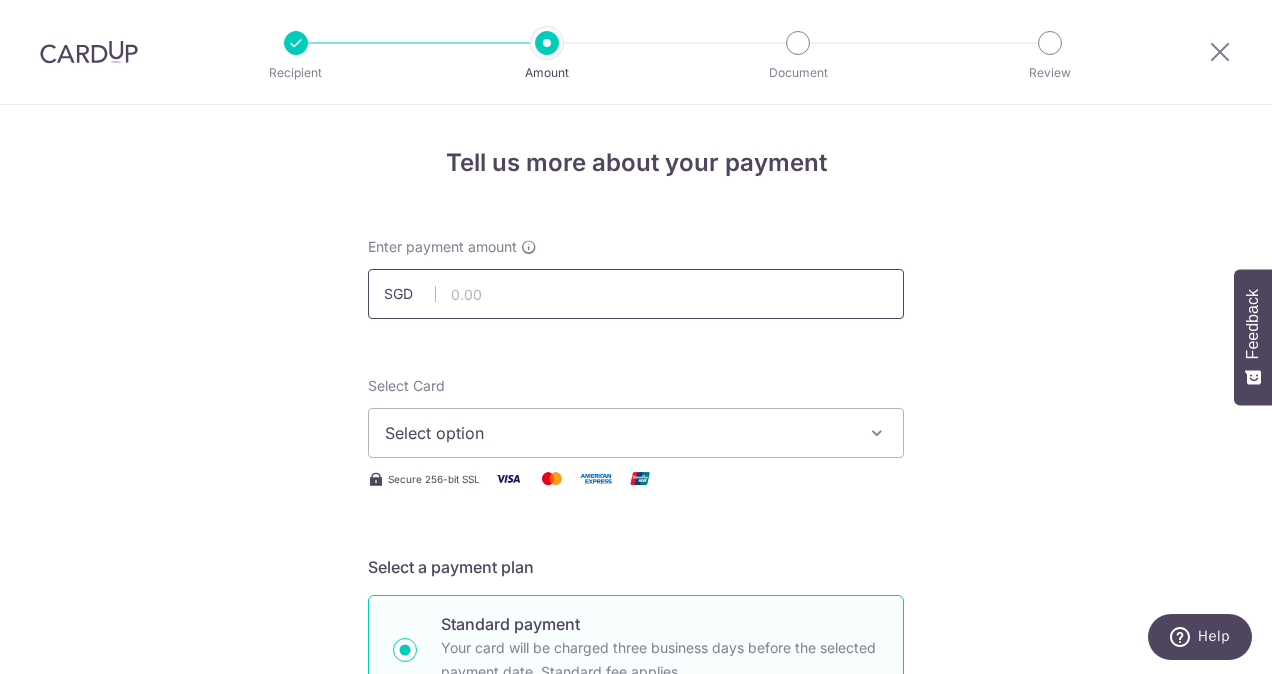 click at bounding box center (636, 294) 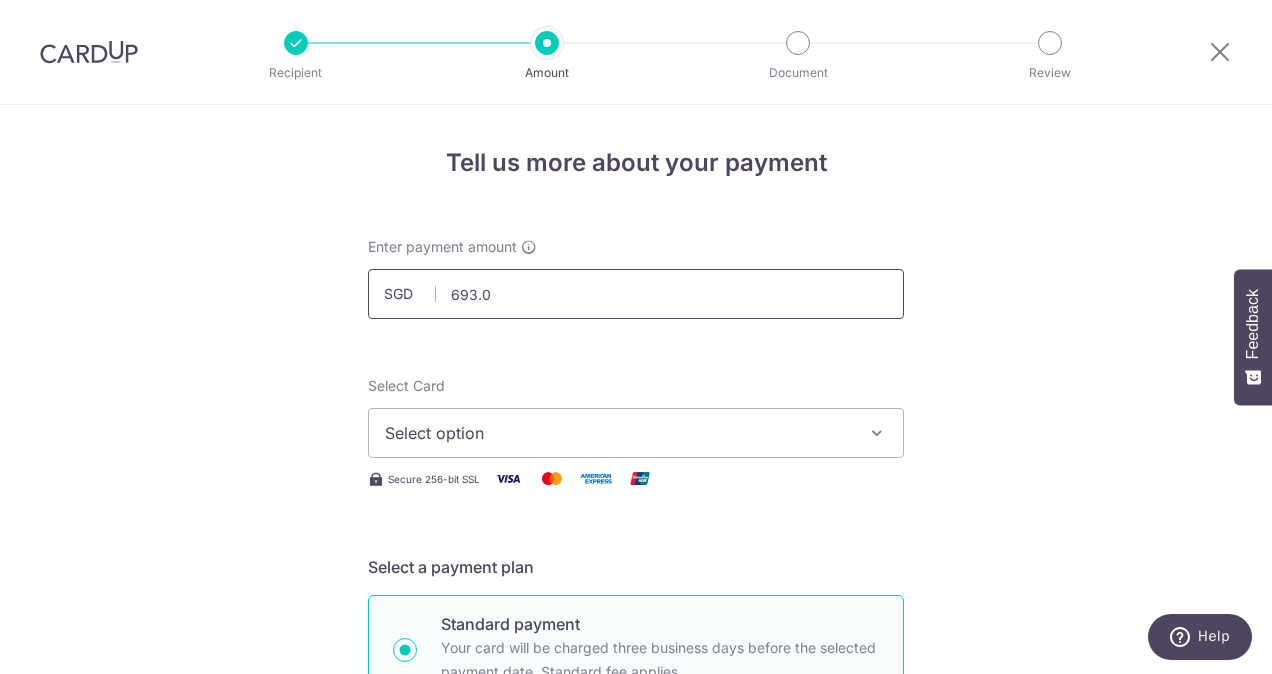 type on "693.02" 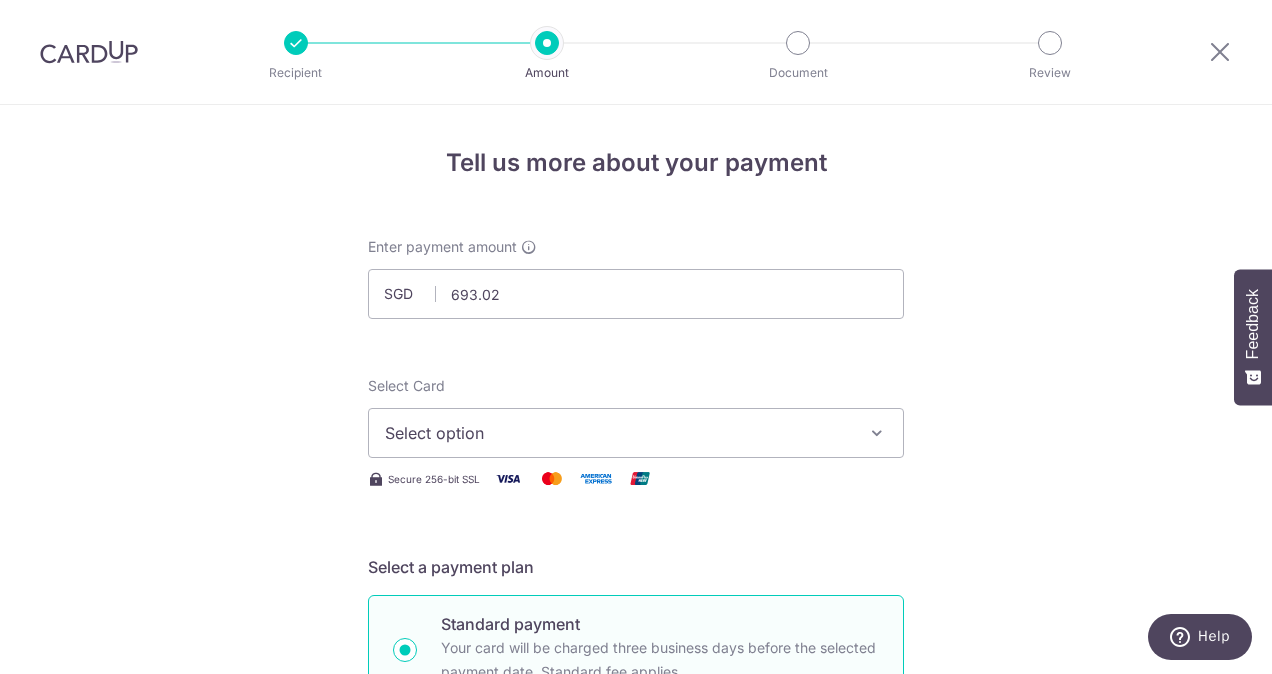 click on "Tell us more about your payment
Enter payment amount
SGD
693.02
693.02
Select Card
Select option
Add credit card
Your Cards
**** 2850
**** 8767
Secure 256-bit SSL
Text
New card details
Card" at bounding box center (636, 1009) 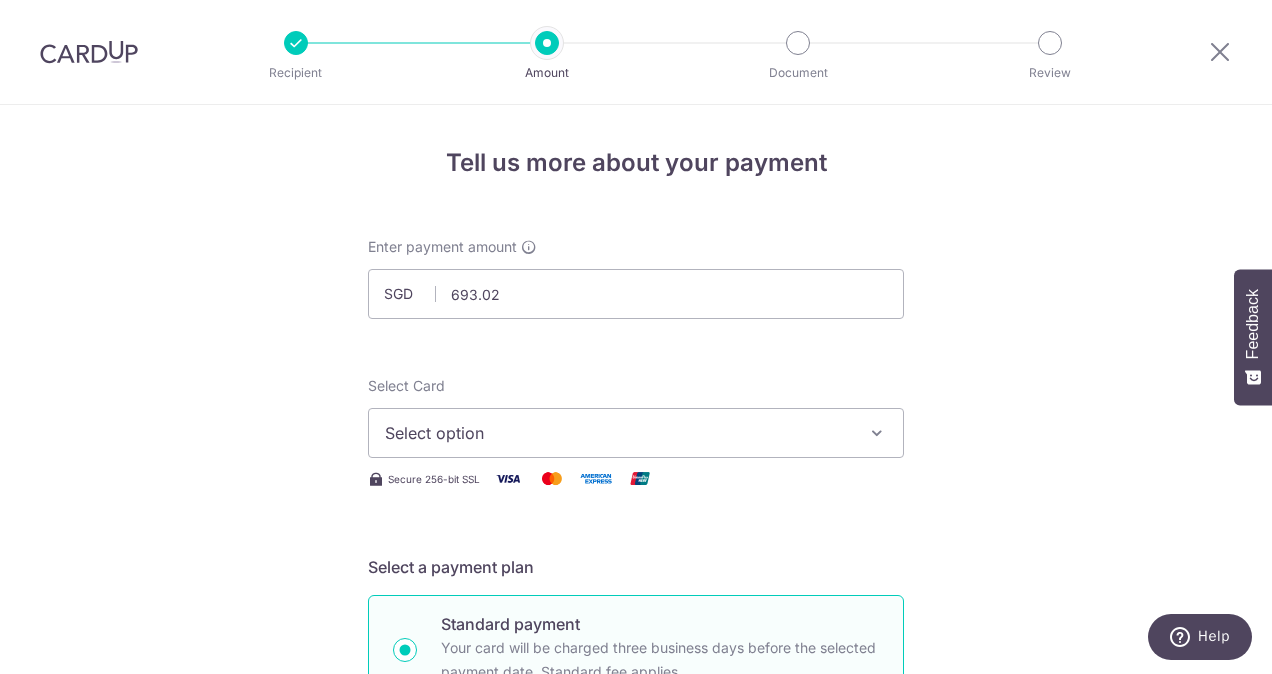click on "Select option" at bounding box center (636, 433) 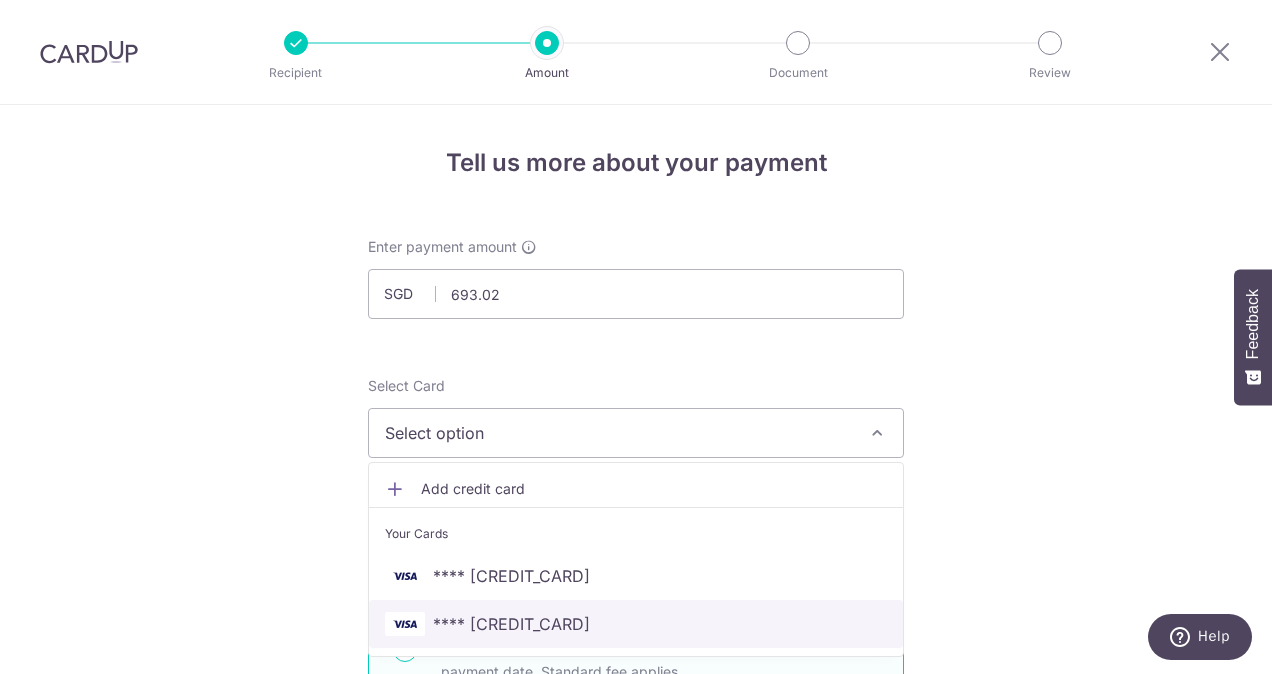 click on "**** [CREDIT_CARD]" at bounding box center (511, 624) 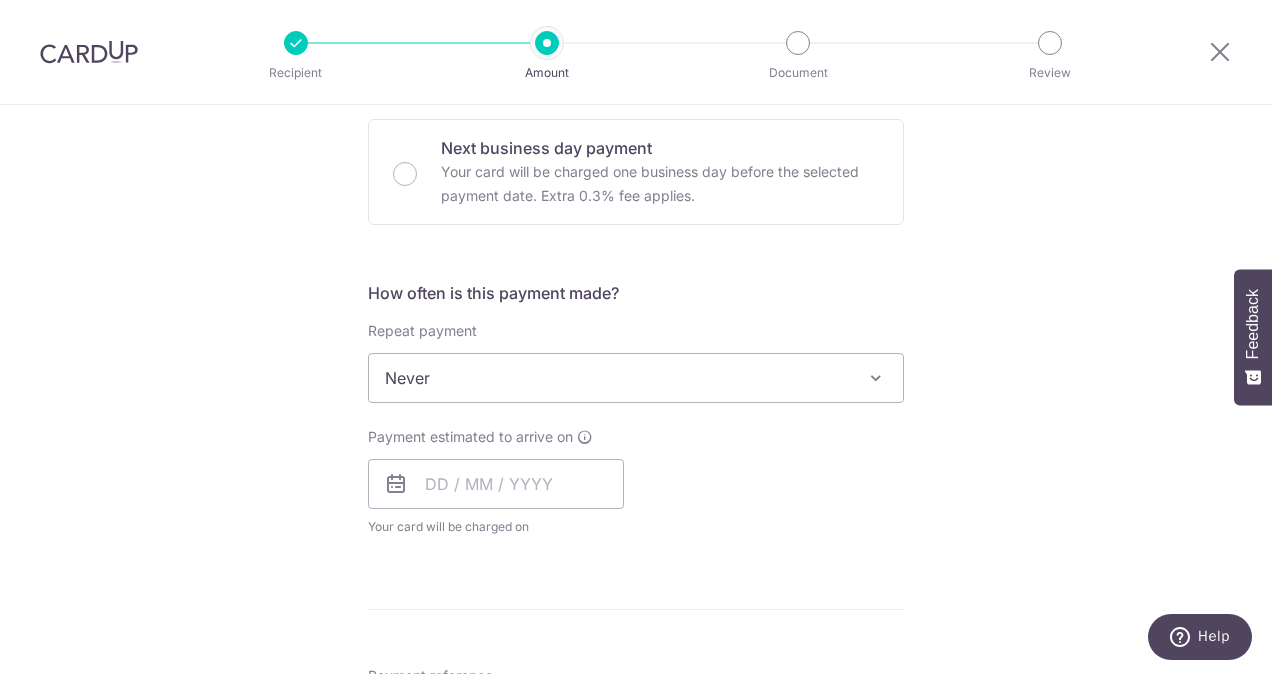 scroll, scrollTop: 600, scrollLeft: 0, axis: vertical 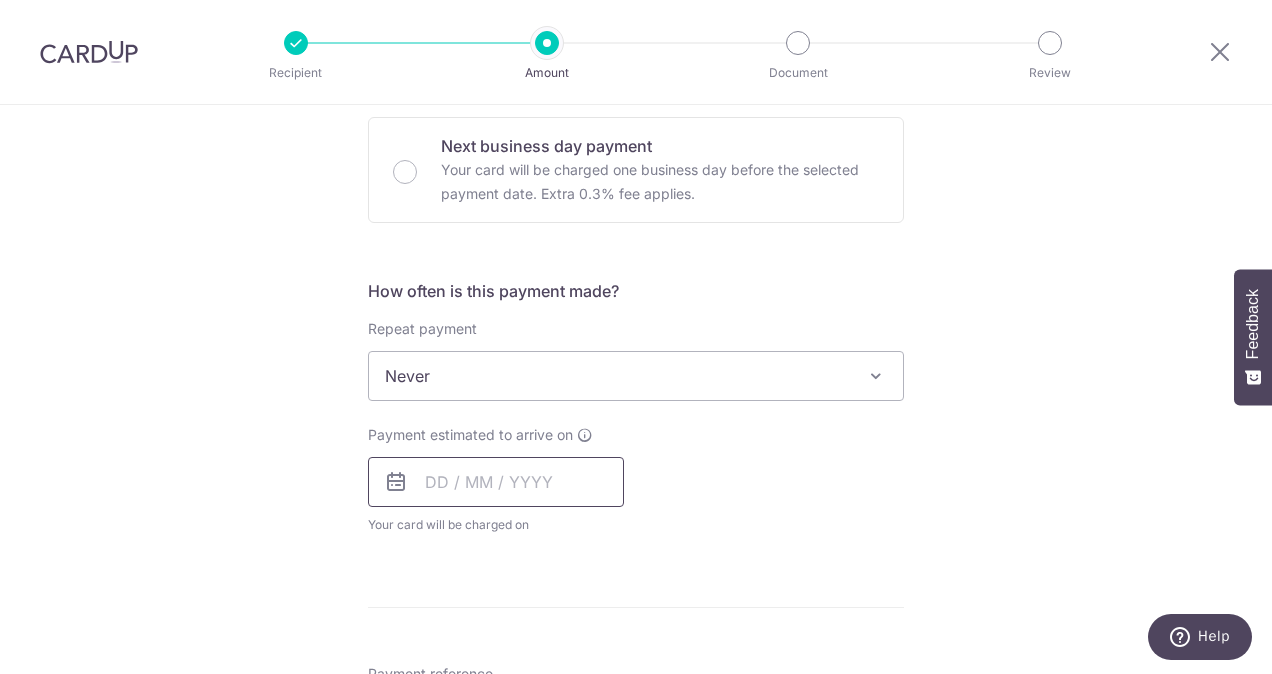 click at bounding box center (496, 482) 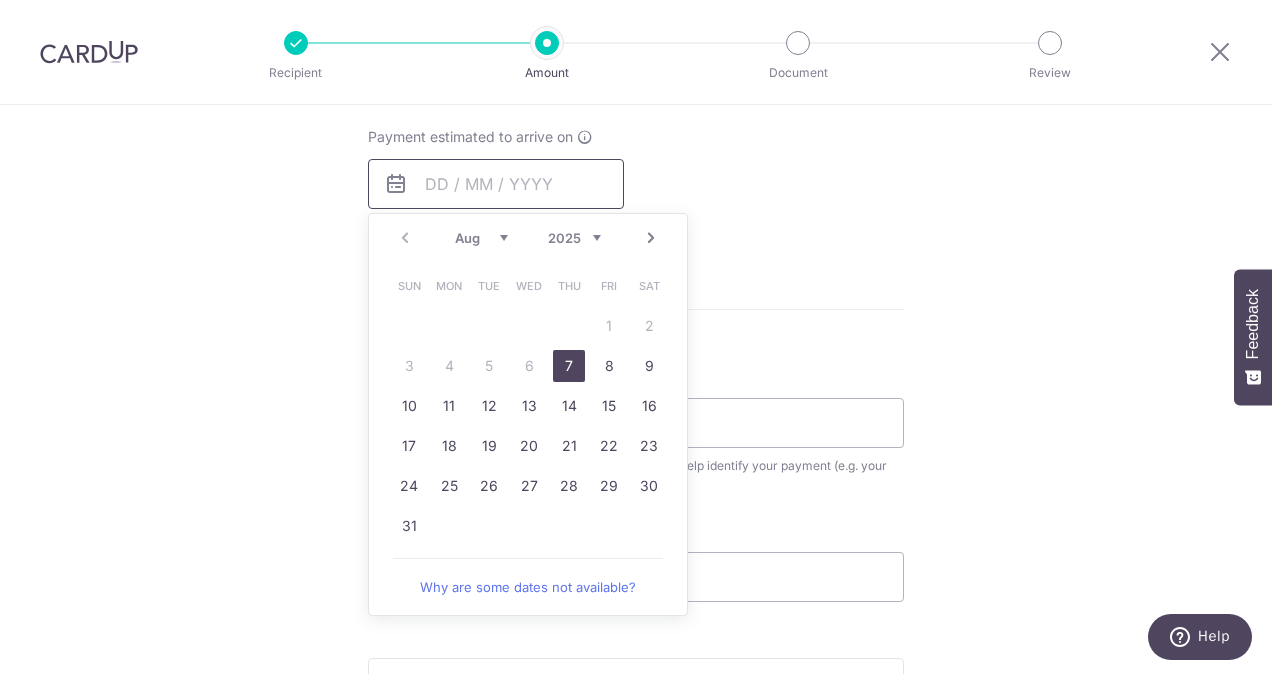 scroll, scrollTop: 900, scrollLeft: 0, axis: vertical 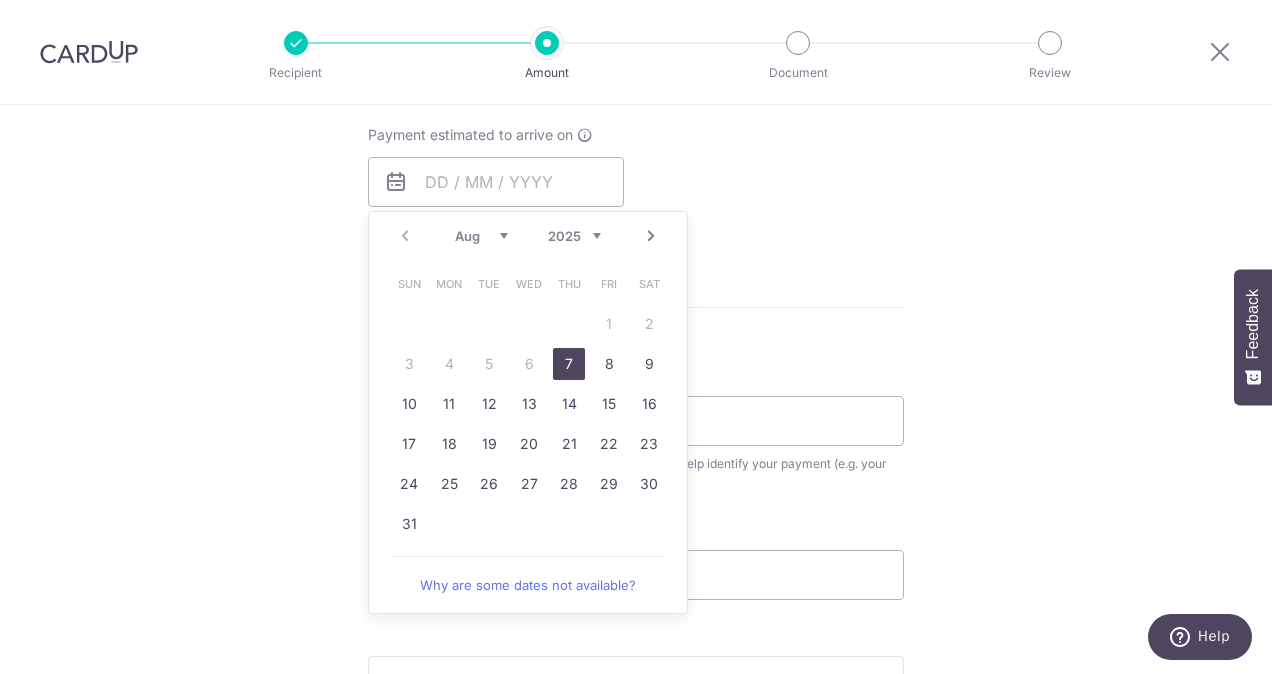 click on "7" at bounding box center [569, 364] 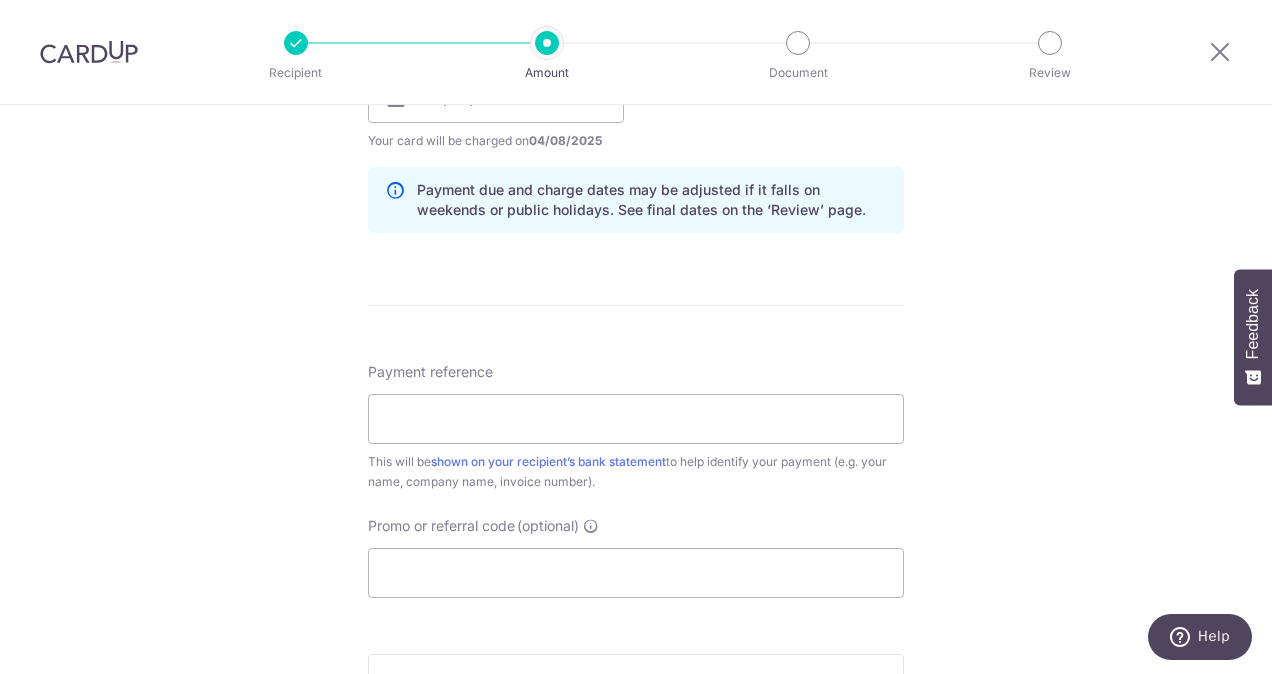 scroll, scrollTop: 1100, scrollLeft: 0, axis: vertical 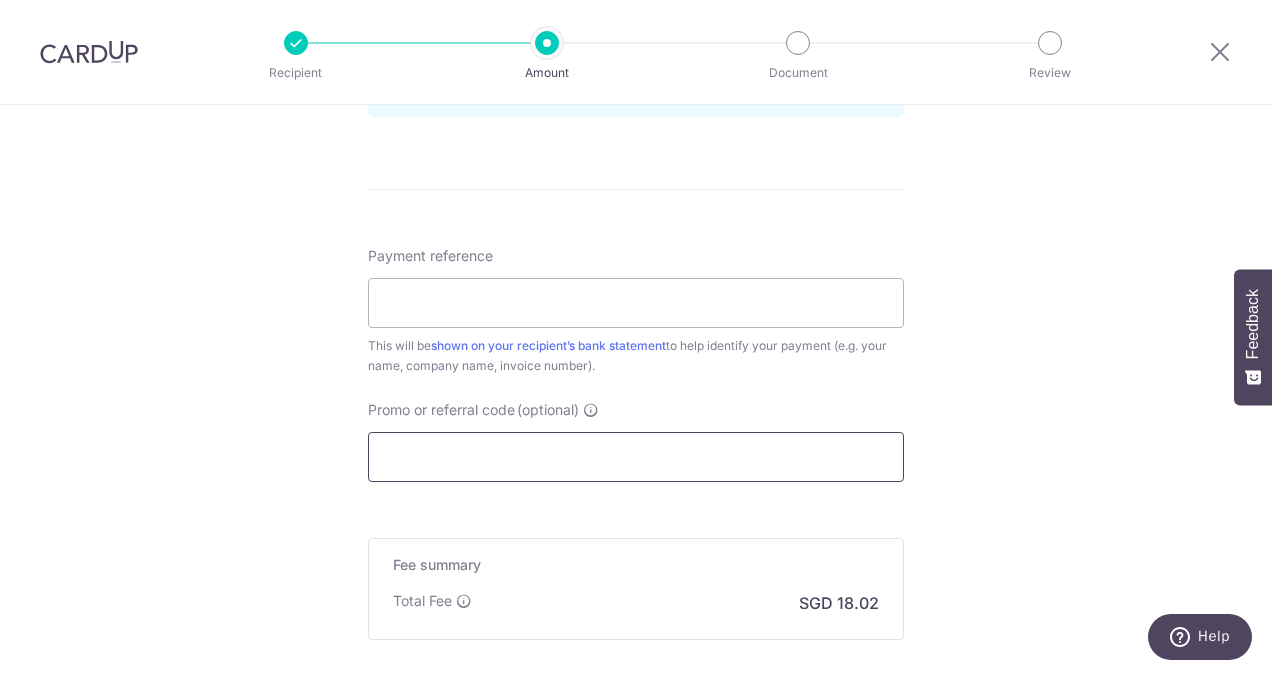 click on "Promo or referral code
(optional)" at bounding box center [636, 457] 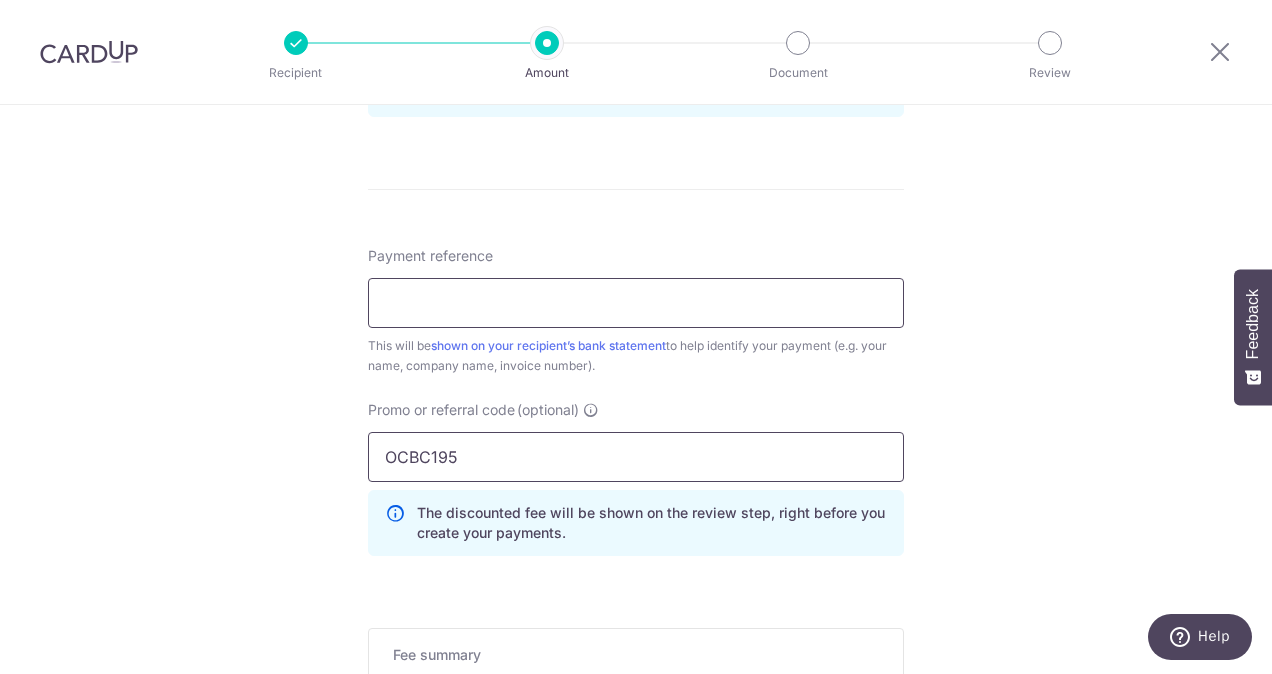 type on "OCBC195" 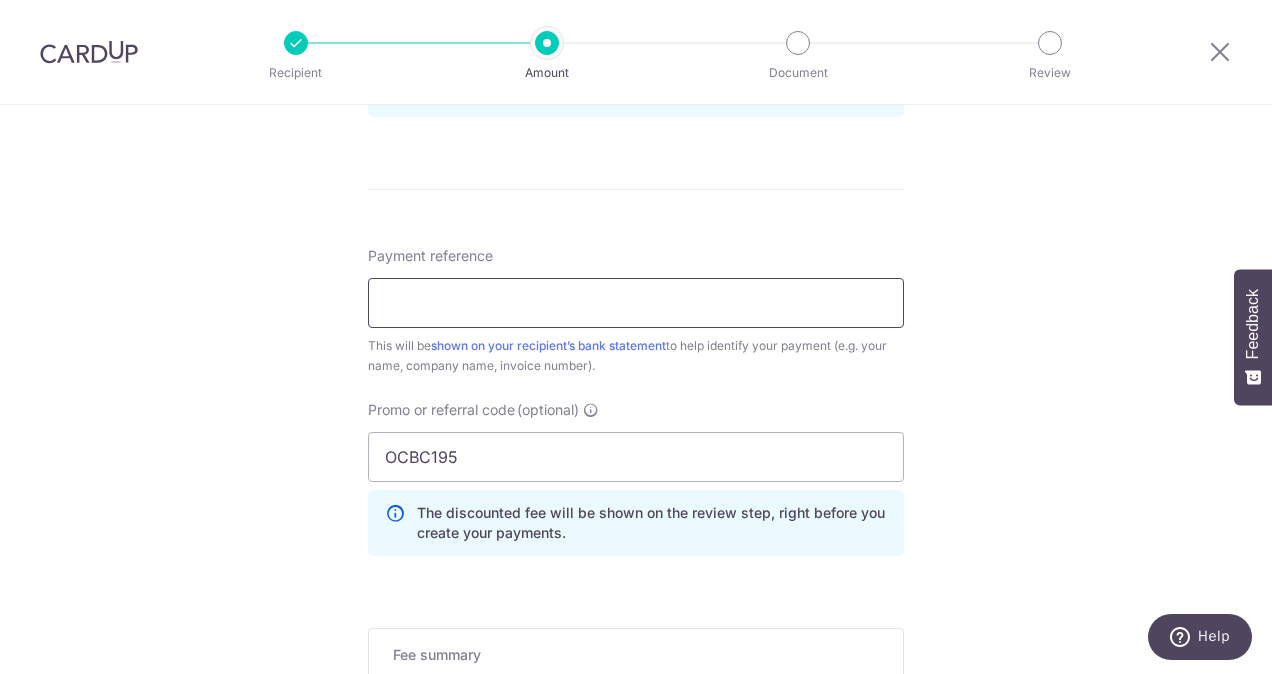 click on "Payment reference" at bounding box center [636, 303] 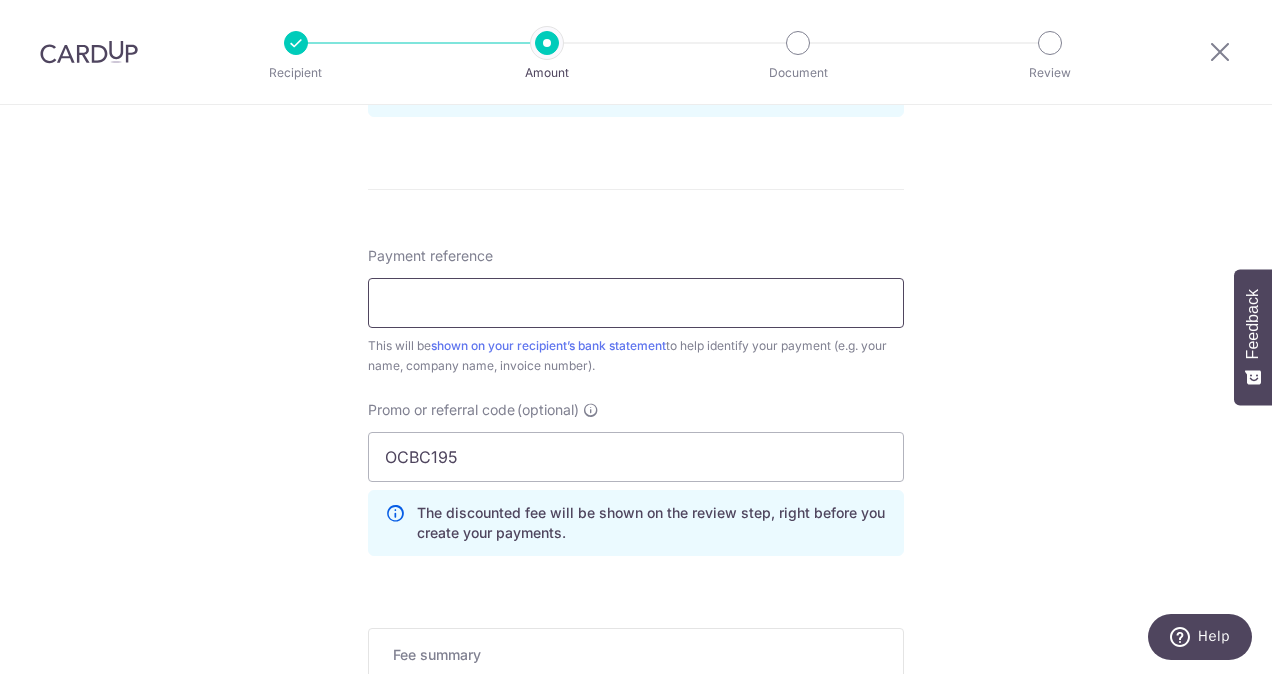 click on "Payment reference" at bounding box center (636, 303) 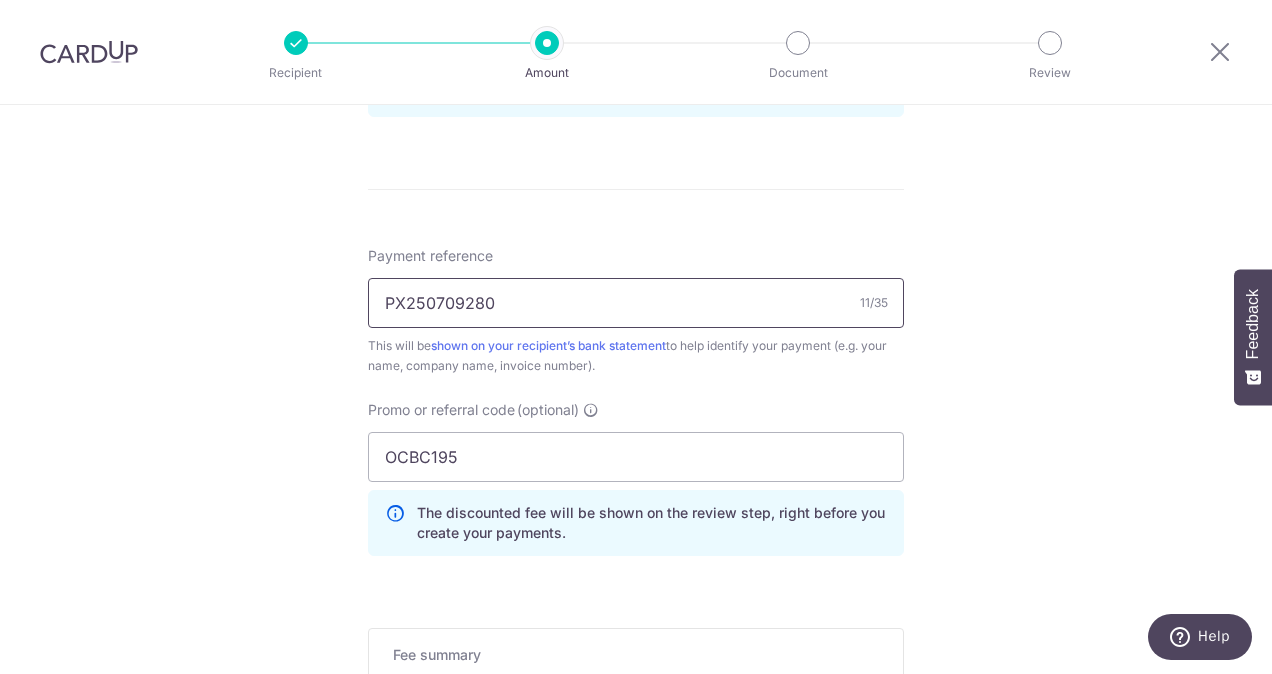 type on "PX250709280" 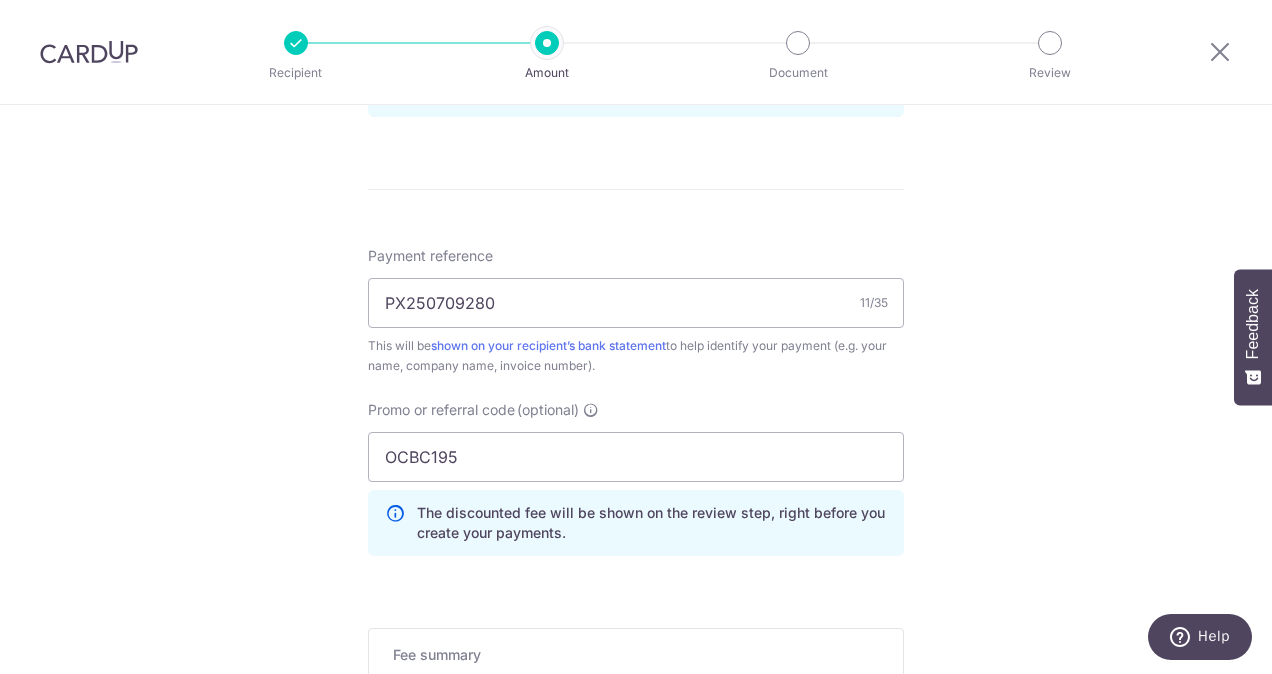 click on "Tell us more about your payment
Enter payment amount
SGD
693.02
693.02
Select Card
**** 8767
Add credit card
Your Cards
**** 2850
**** 8767
Secure 256-bit SSL
Text
New card details
Card
Secure 256-bit SSL" at bounding box center (636, -5) 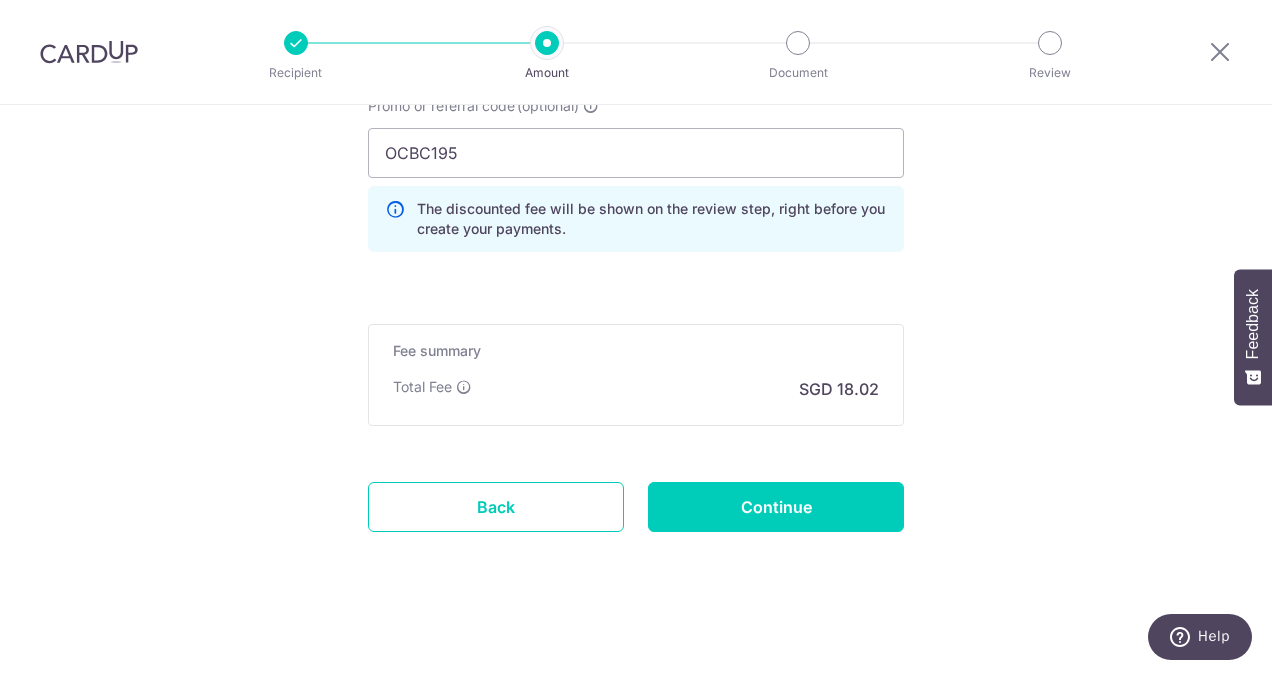scroll, scrollTop: 1406, scrollLeft: 0, axis: vertical 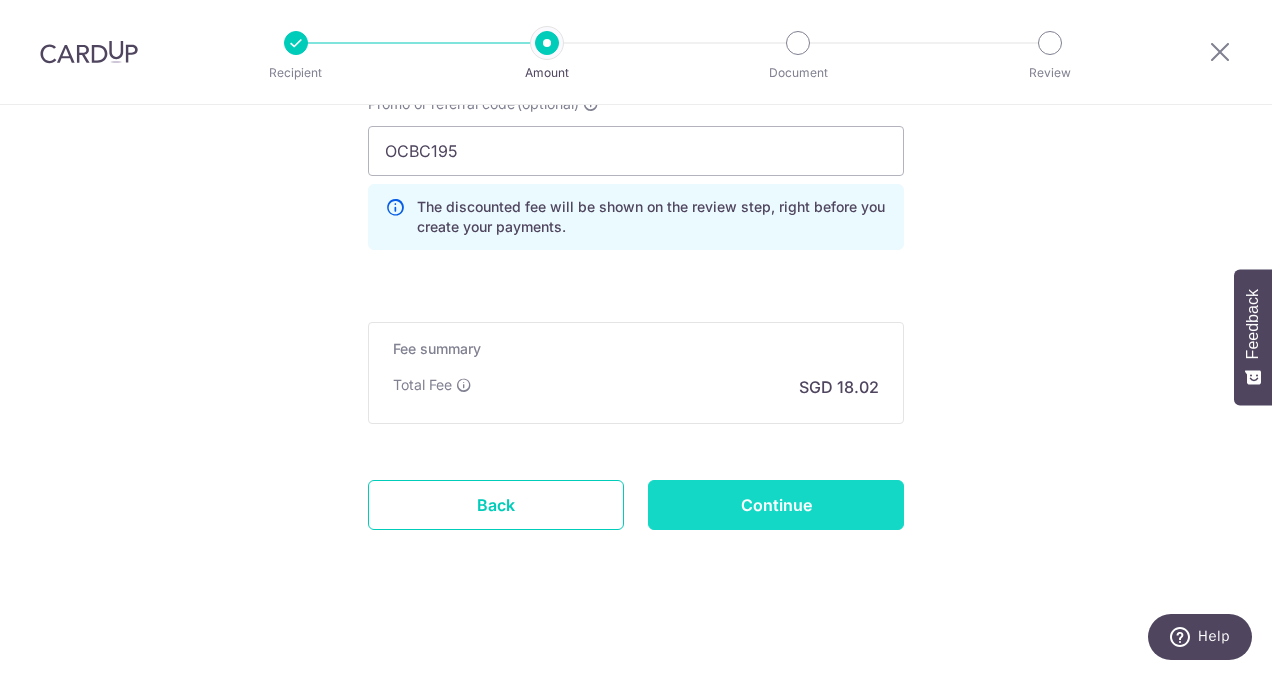 click on "Continue" at bounding box center (776, 505) 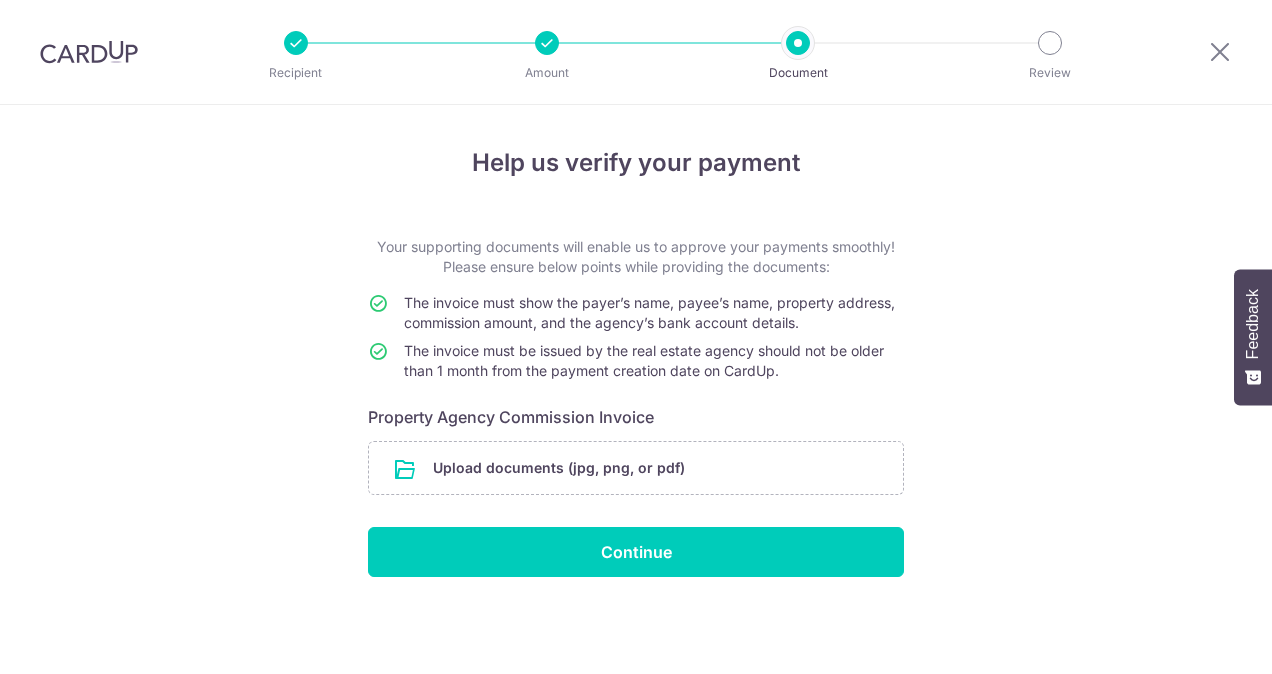 scroll, scrollTop: 0, scrollLeft: 0, axis: both 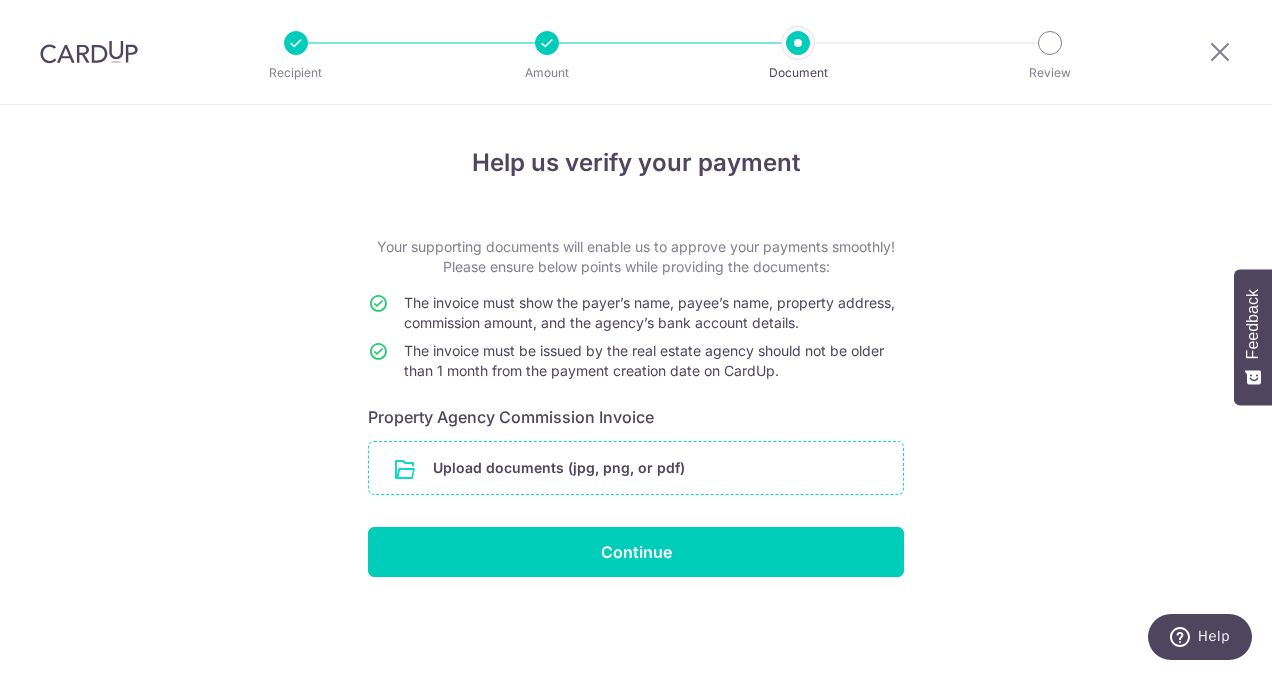 click at bounding box center [636, 468] 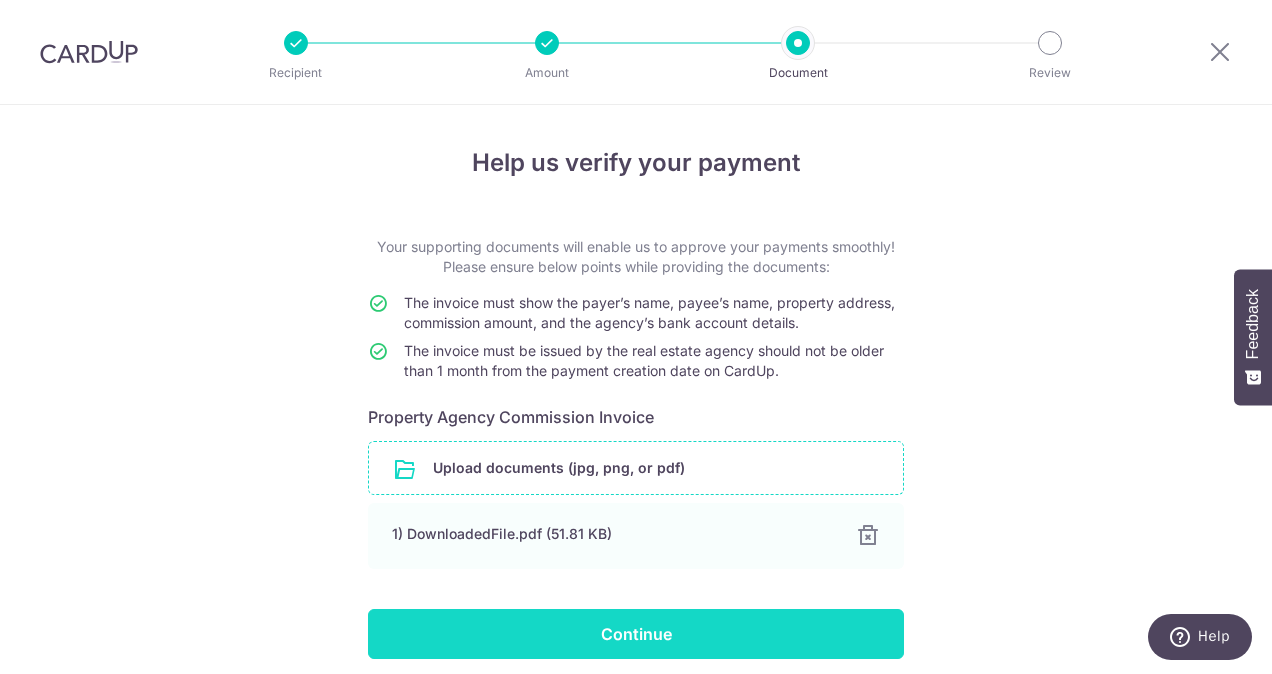 click on "Continue" at bounding box center (636, 634) 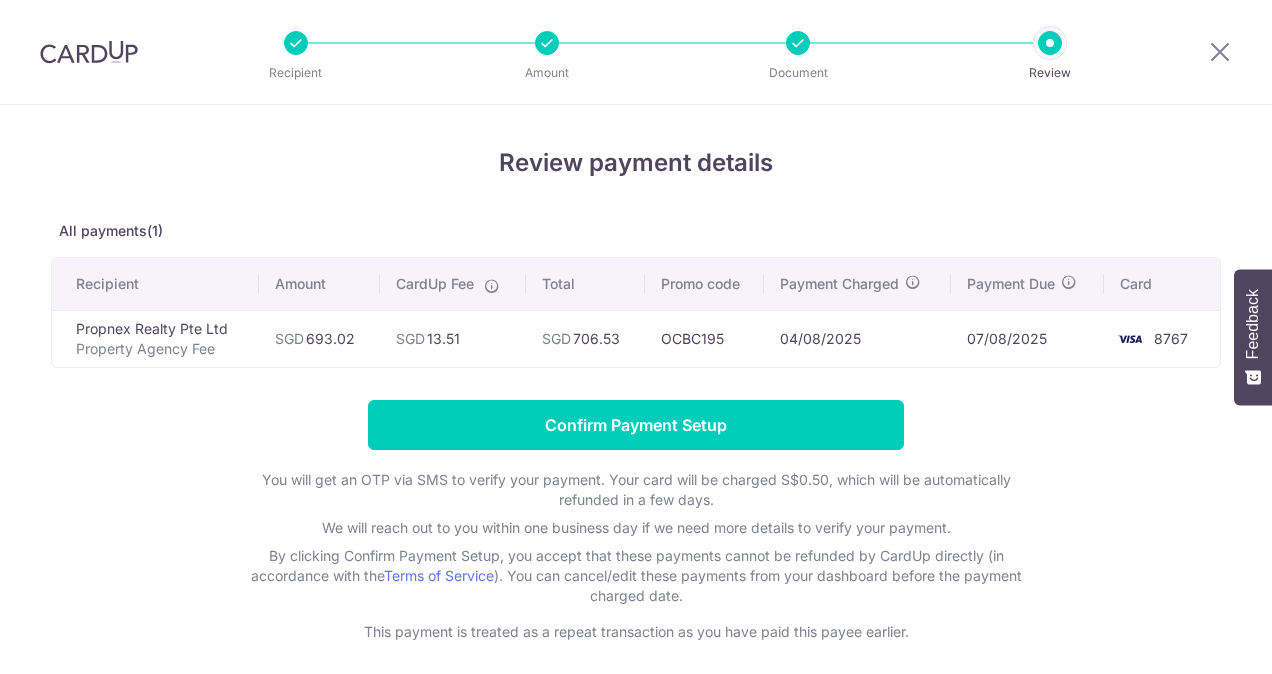 scroll, scrollTop: 0, scrollLeft: 0, axis: both 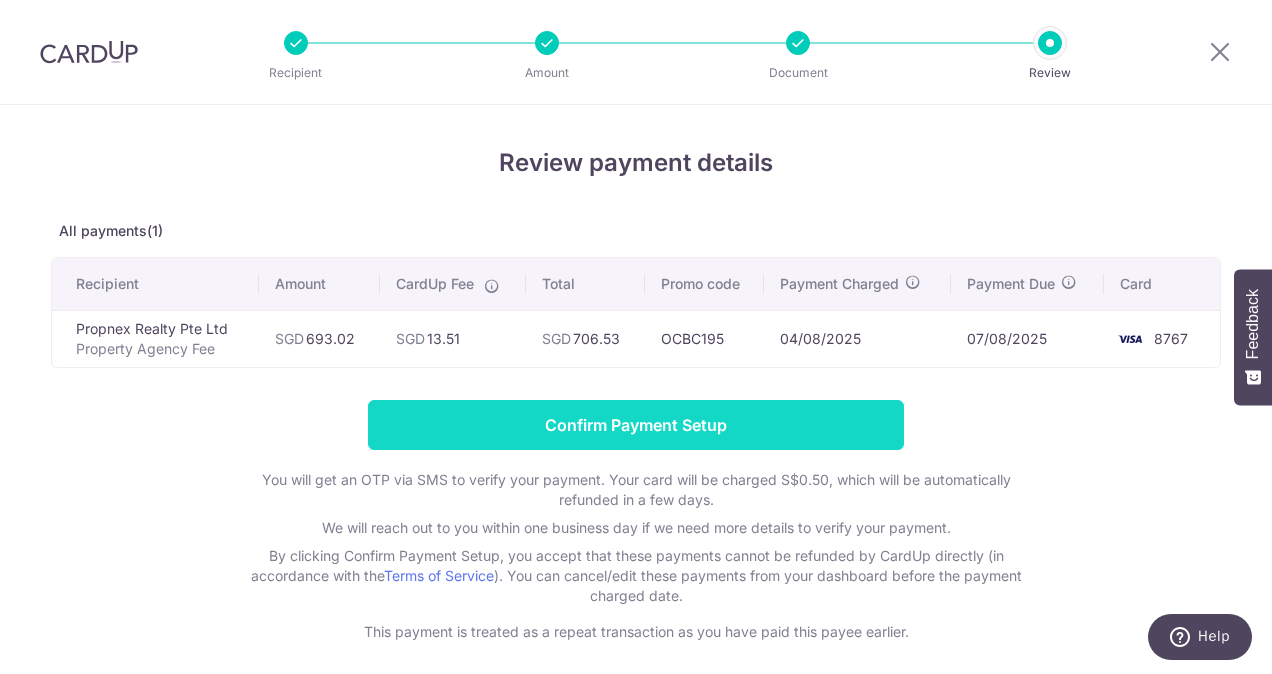 click on "Confirm Payment Setup" at bounding box center (636, 425) 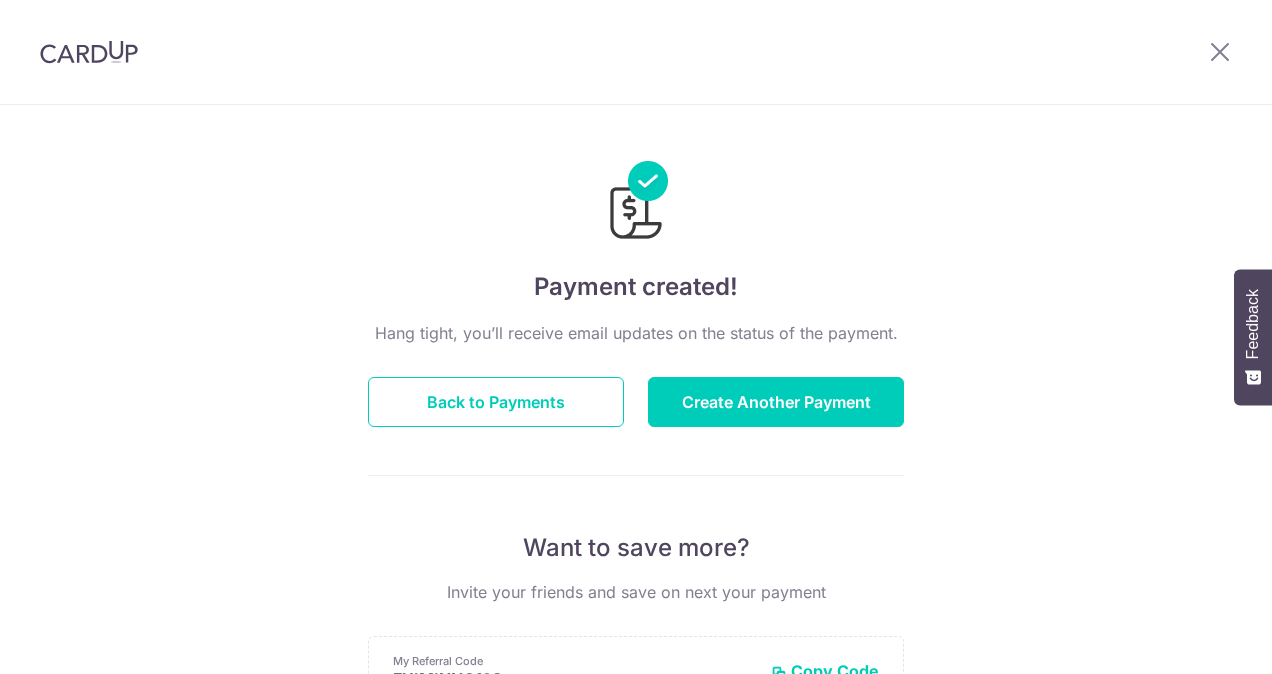 scroll, scrollTop: 0, scrollLeft: 0, axis: both 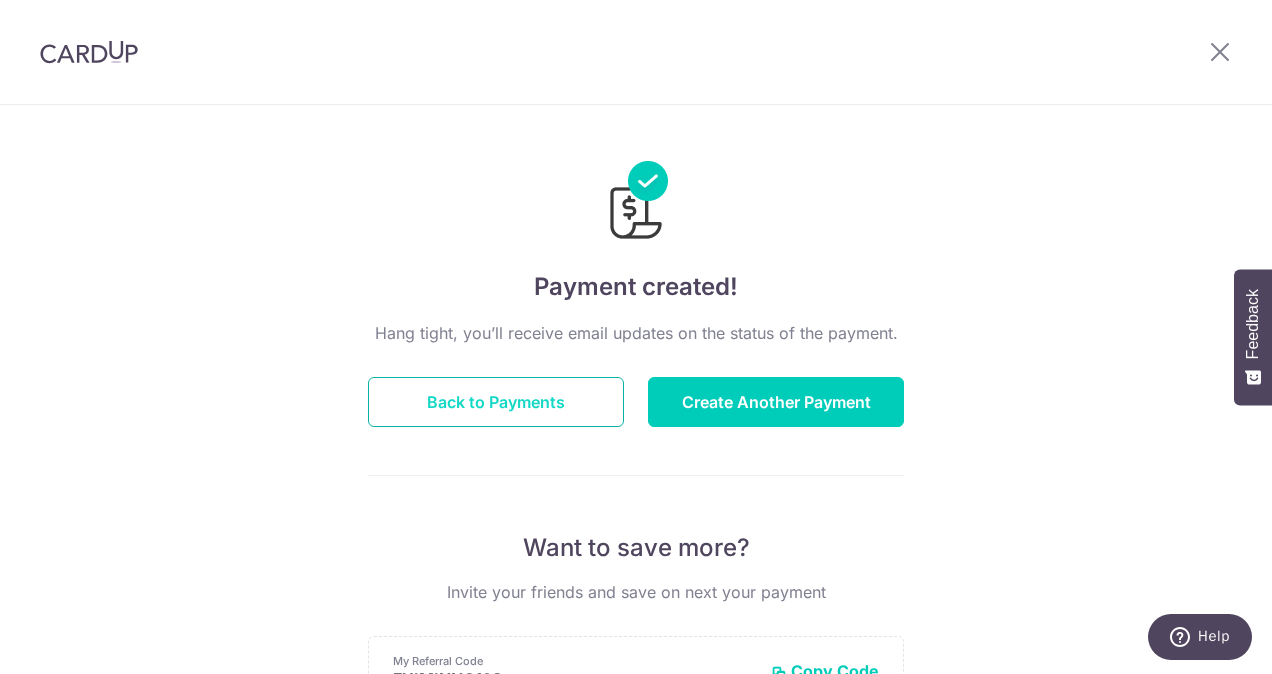 click on "Back to Payments" at bounding box center (496, 402) 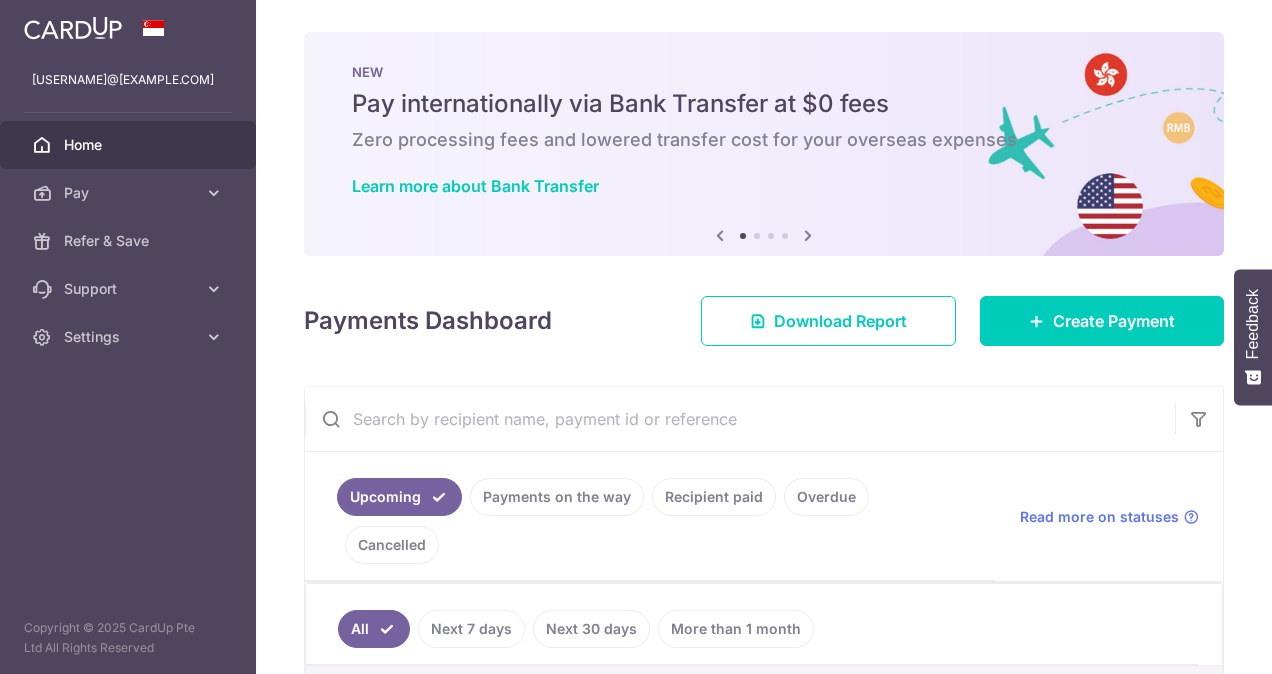 scroll, scrollTop: 0, scrollLeft: 0, axis: both 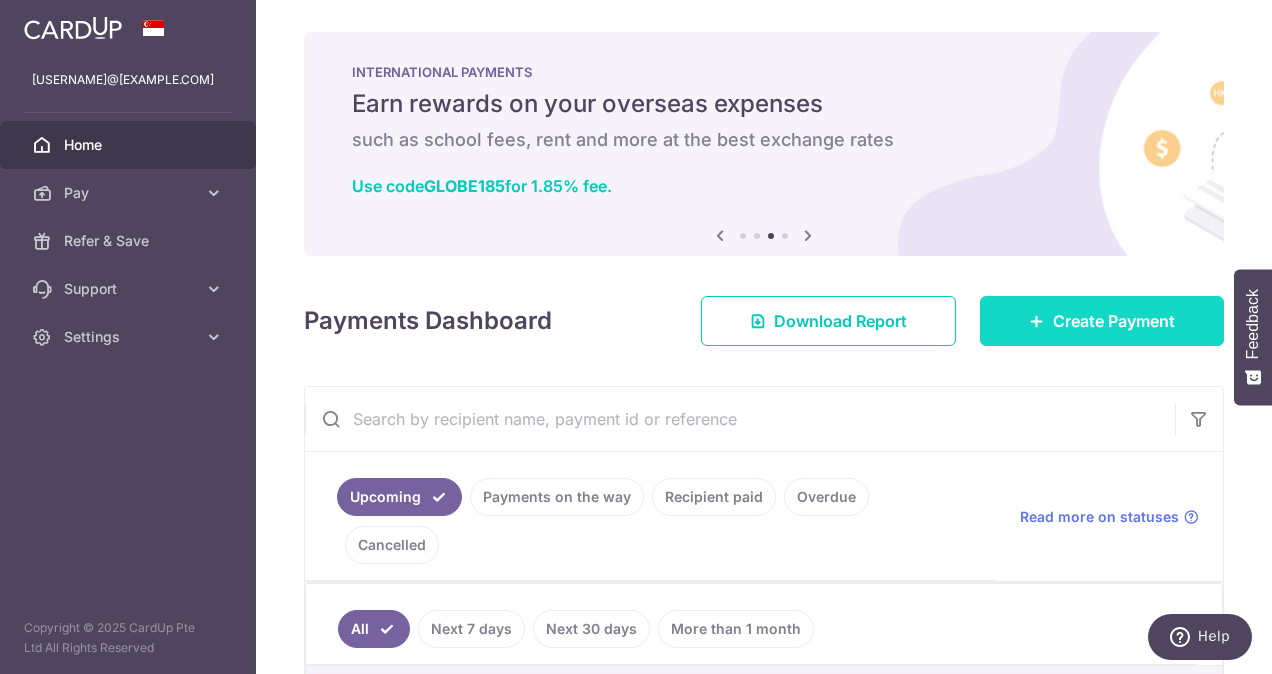 click on "Create Payment" at bounding box center [1114, 321] 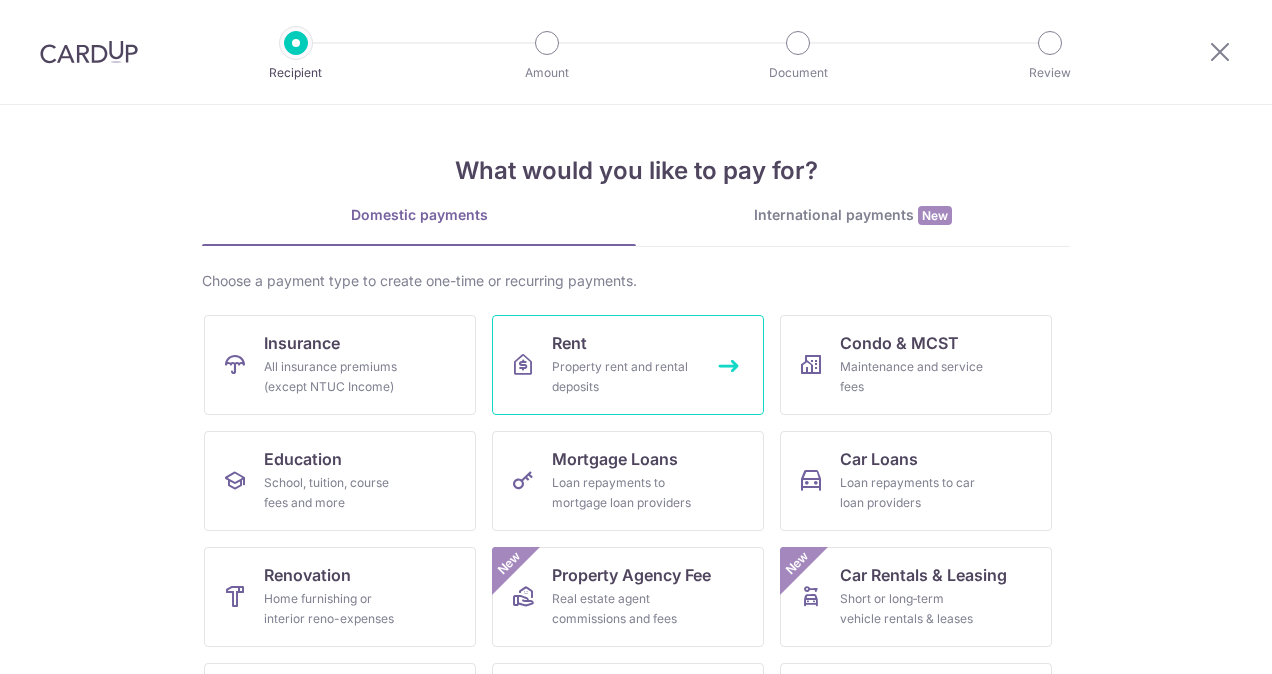 scroll, scrollTop: 0, scrollLeft: 0, axis: both 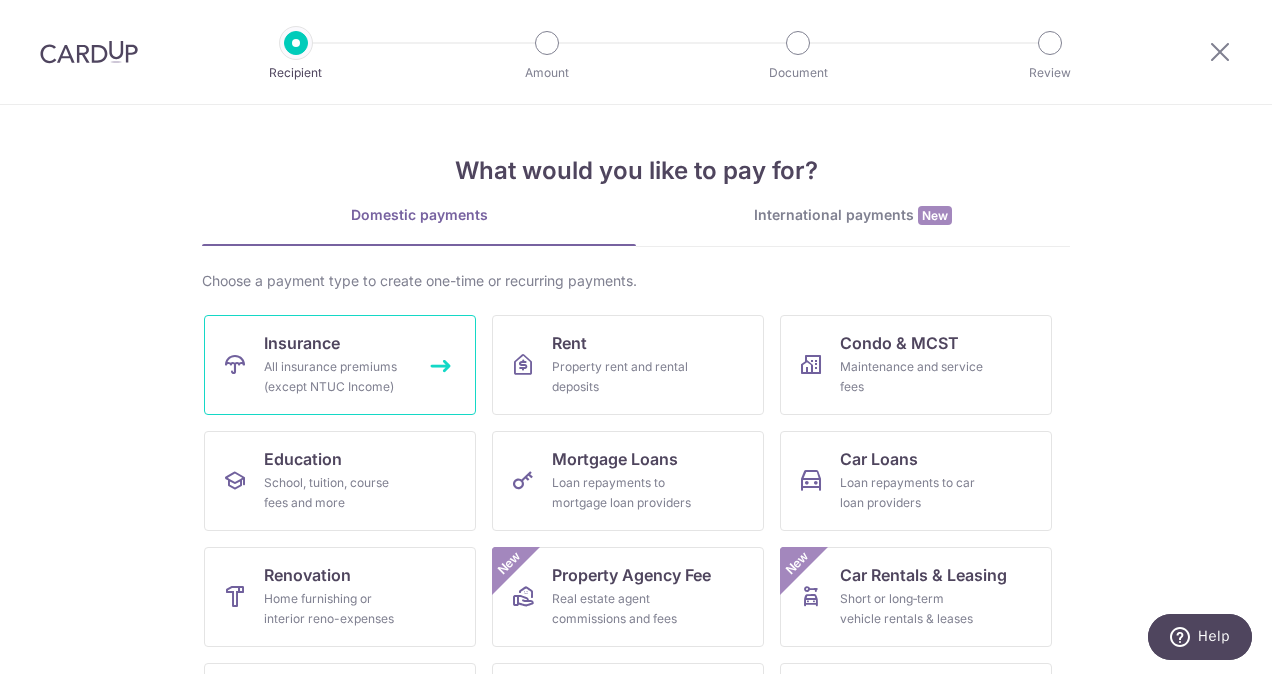 click on "All insurance premiums (except NTUC Income)" at bounding box center [336, 377] 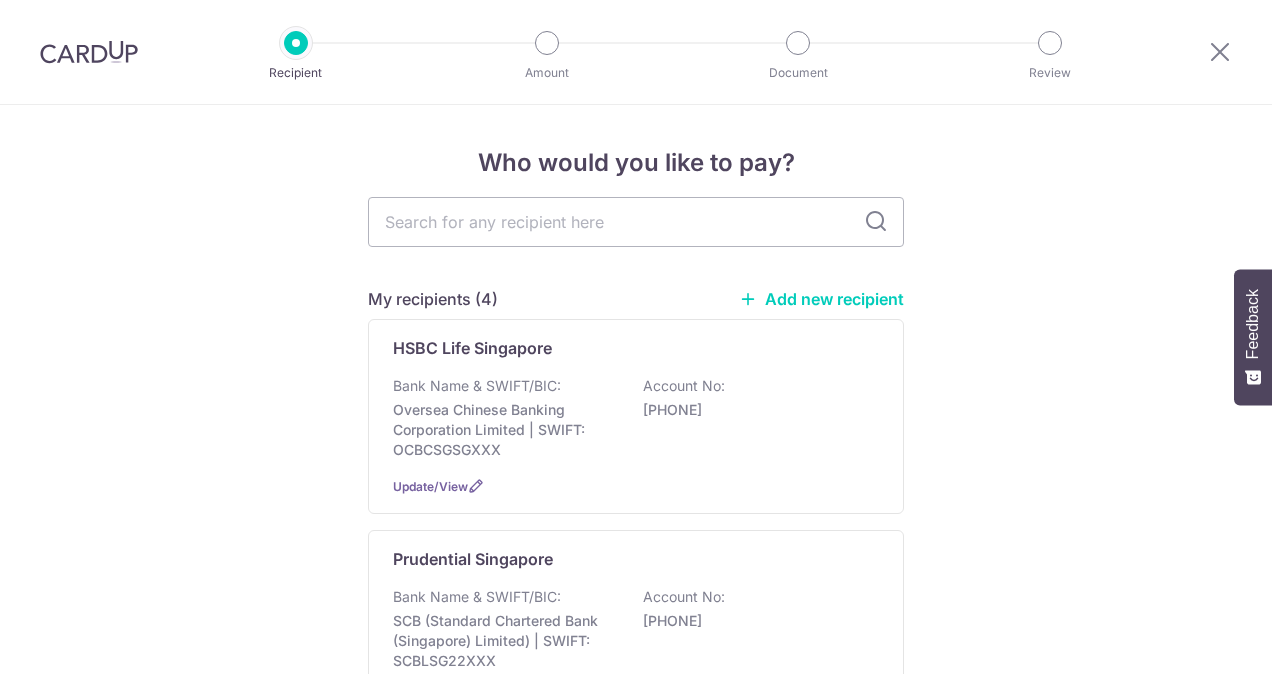 scroll, scrollTop: 0, scrollLeft: 0, axis: both 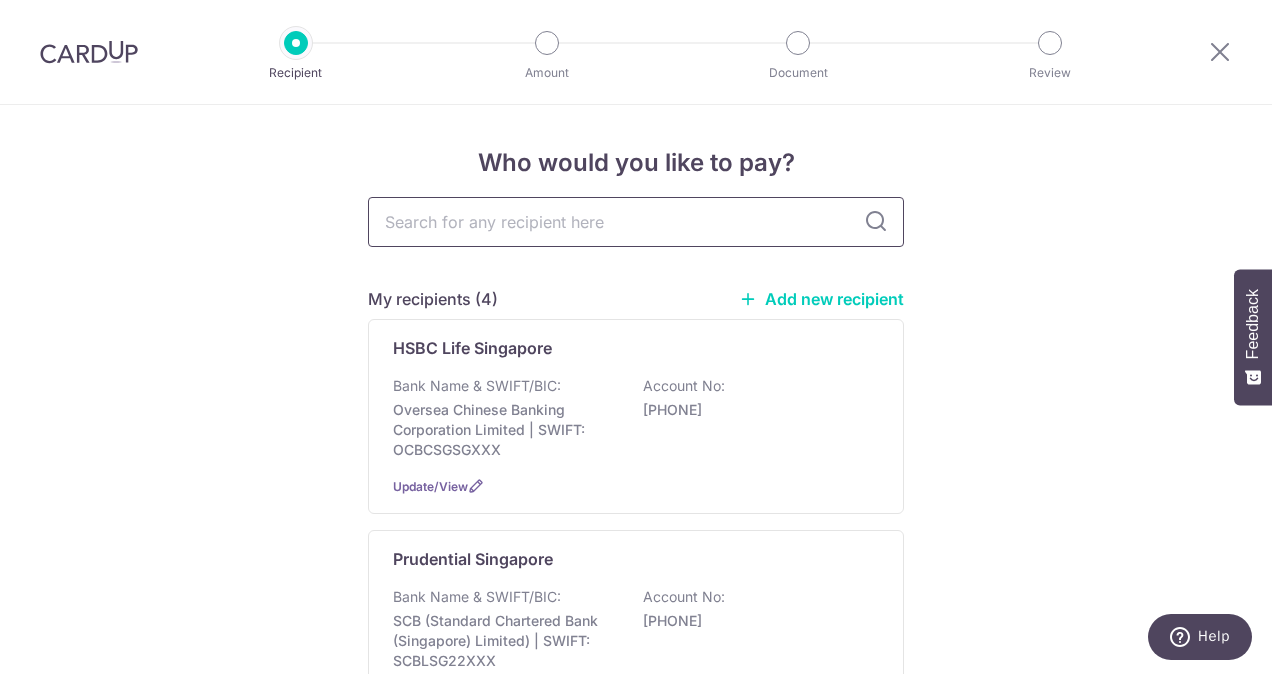 click at bounding box center (636, 222) 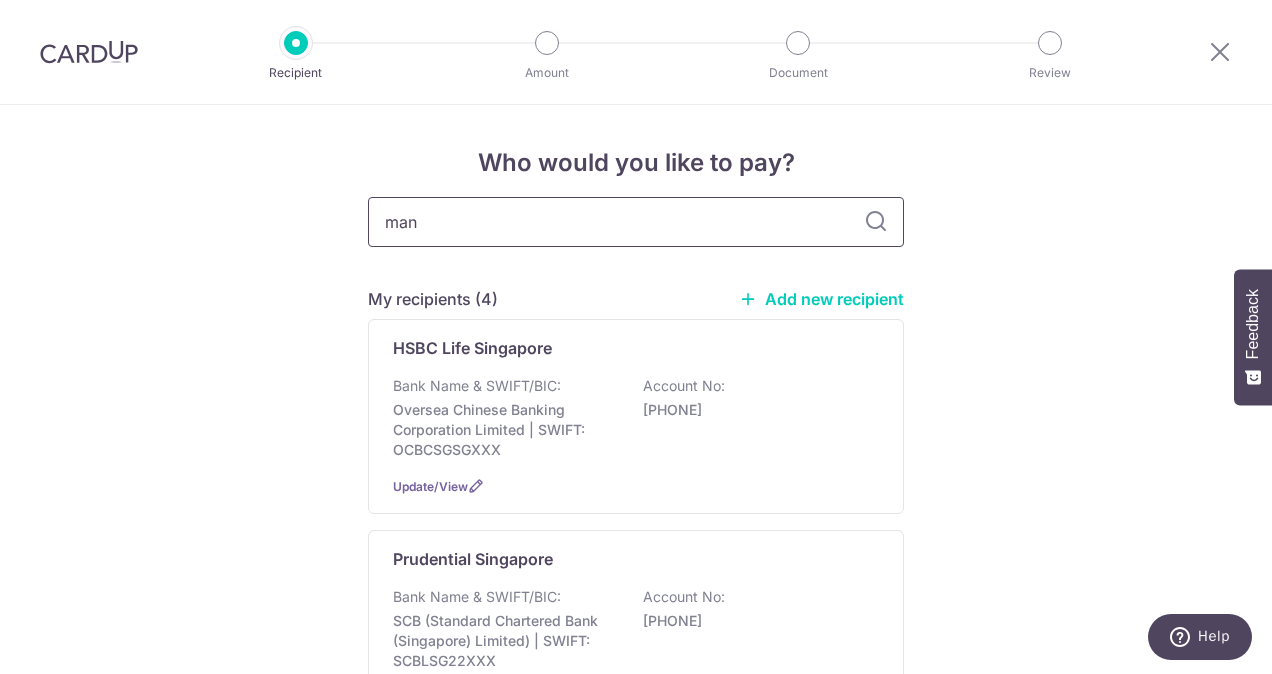 type on "manu" 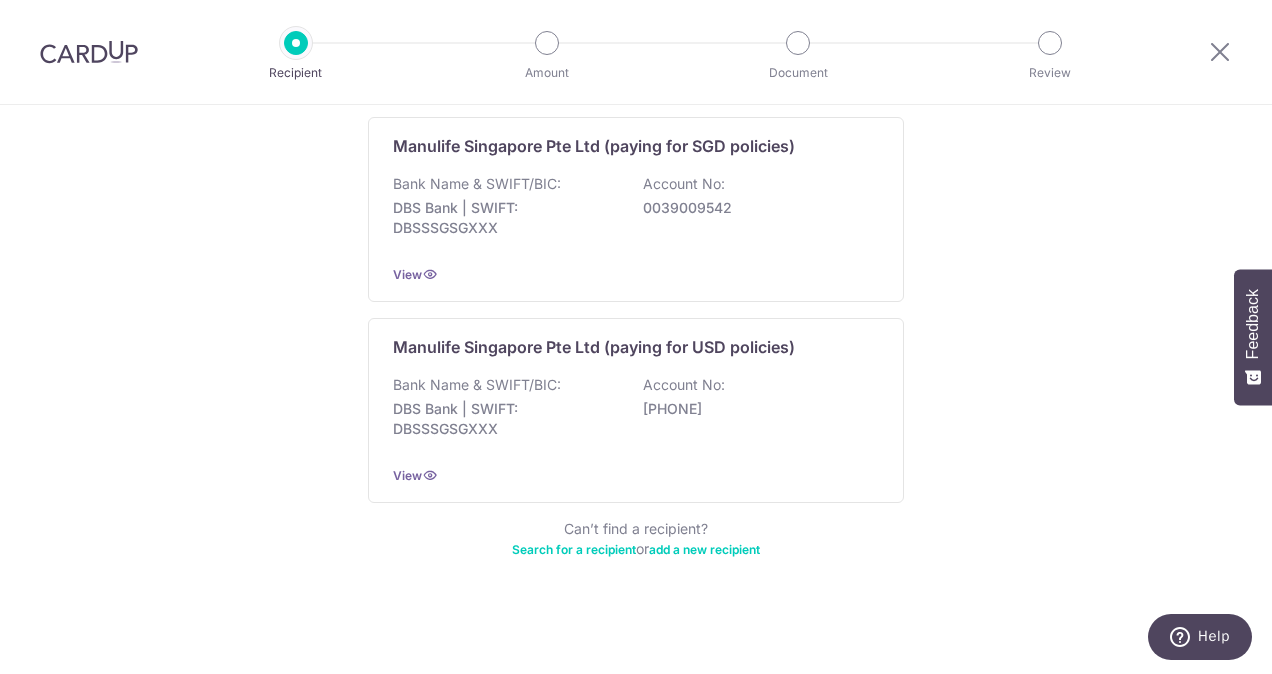 scroll, scrollTop: 304, scrollLeft: 0, axis: vertical 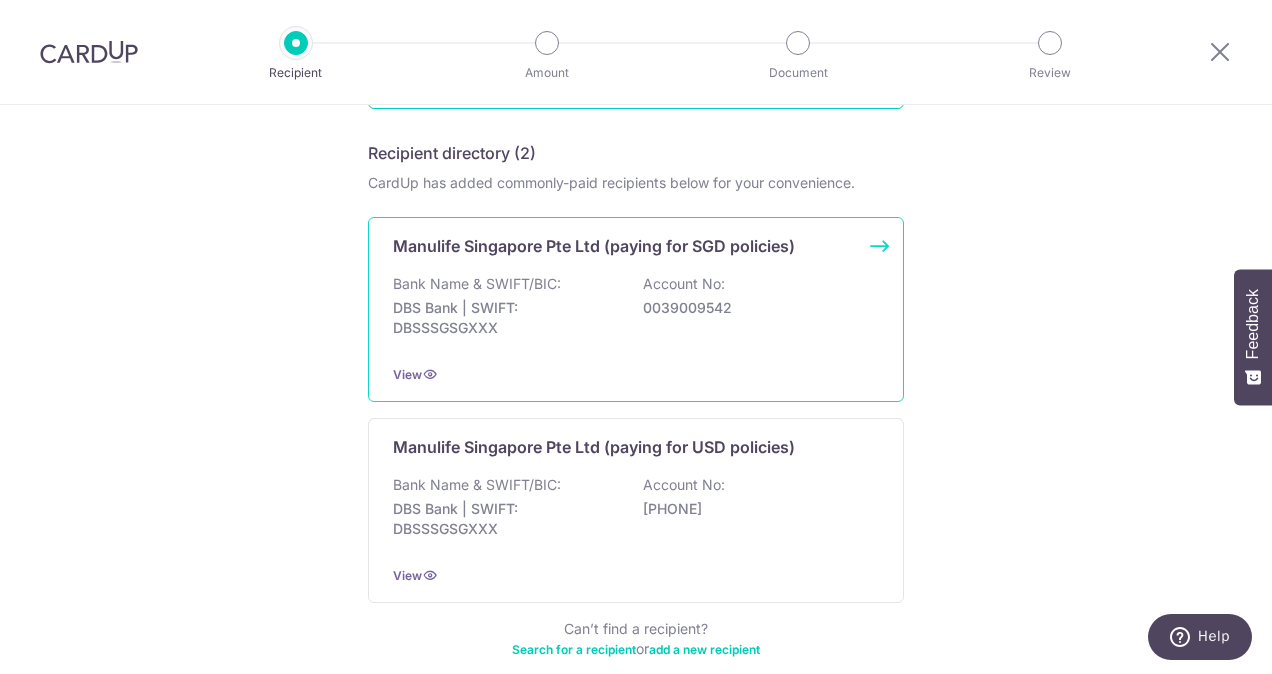 click on "DBS Bank | SWIFT: DBSSSGSGXXX" at bounding box center (505, 318) 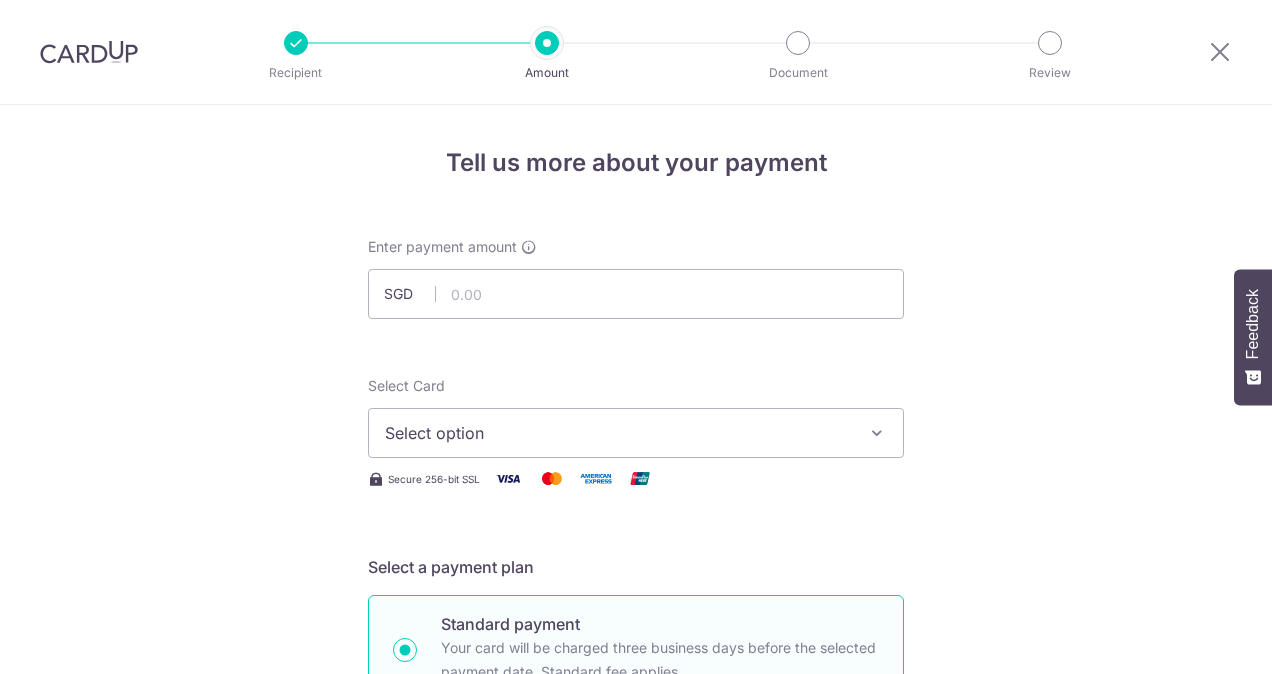 scroll, scrollTop: 0, scrollLeft: 0, axis: both 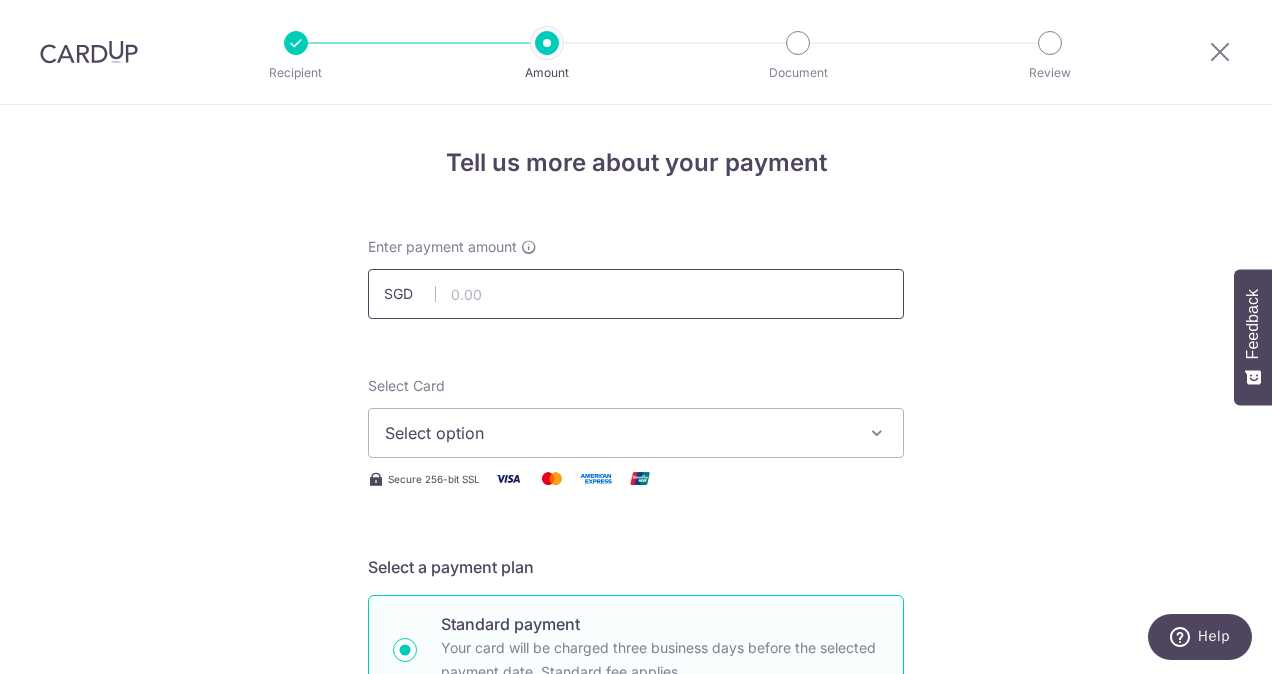 click at bounding box center (636, 294) 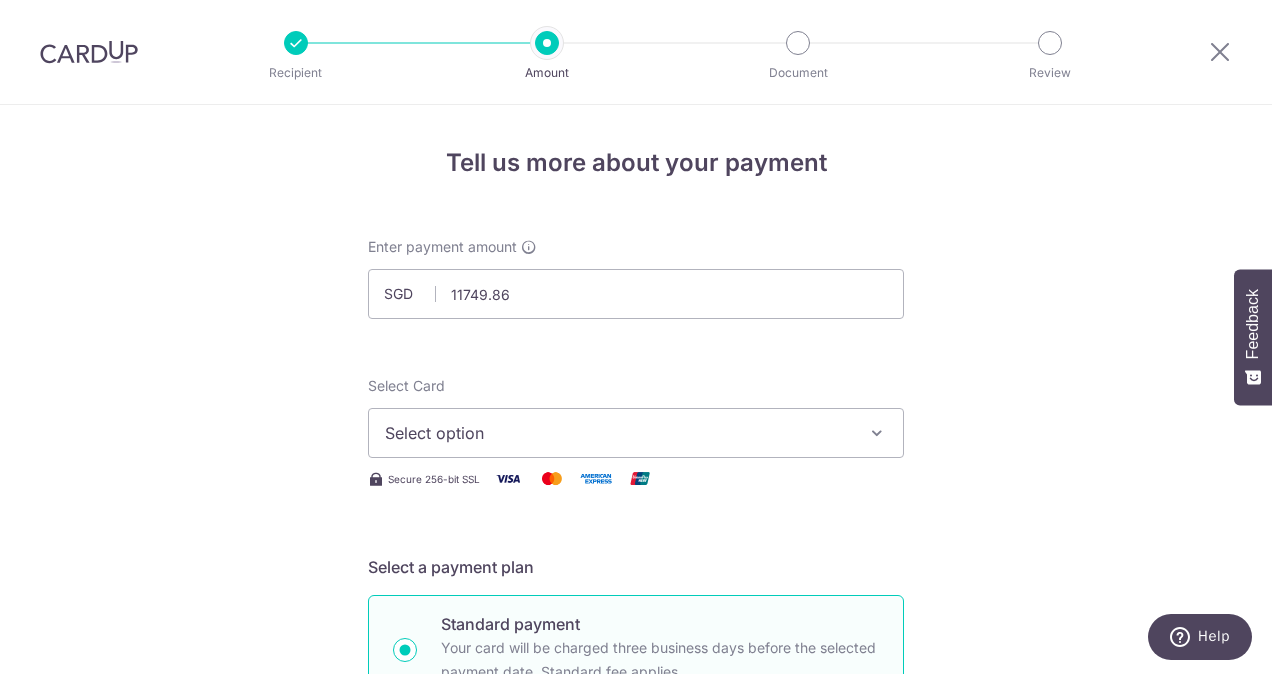 type on "11,749.86" 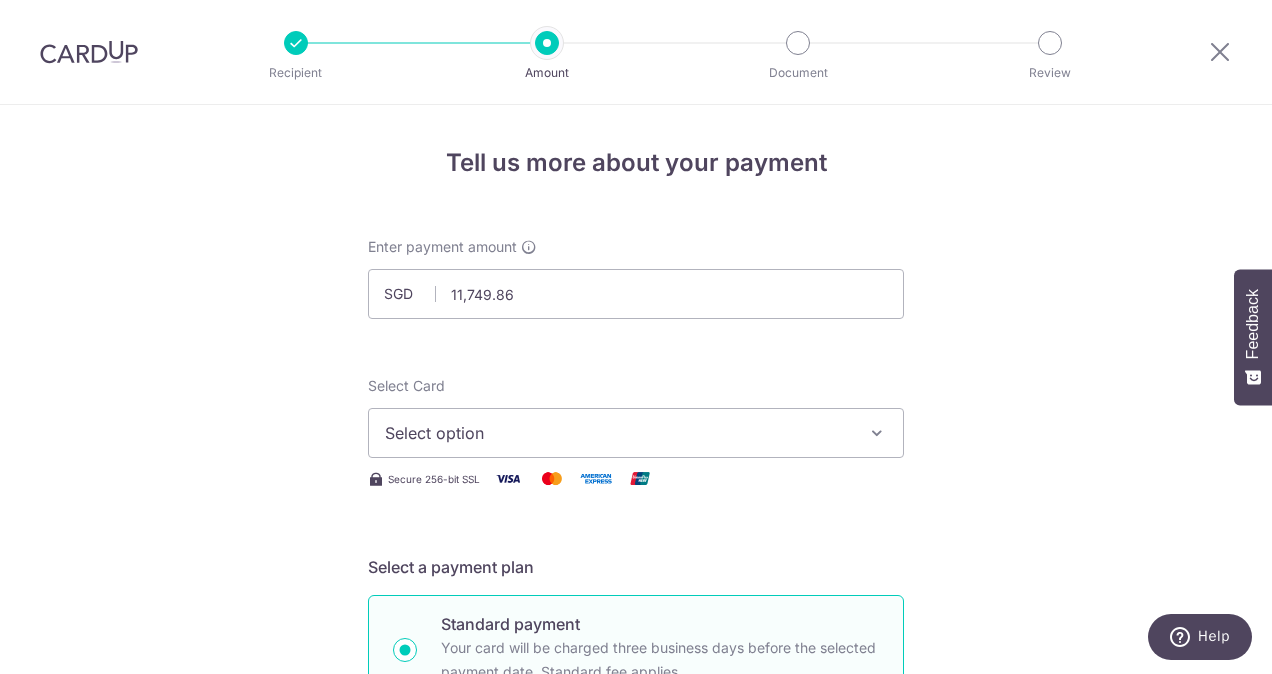 click on "Select option" at bounding box center (636, 433) 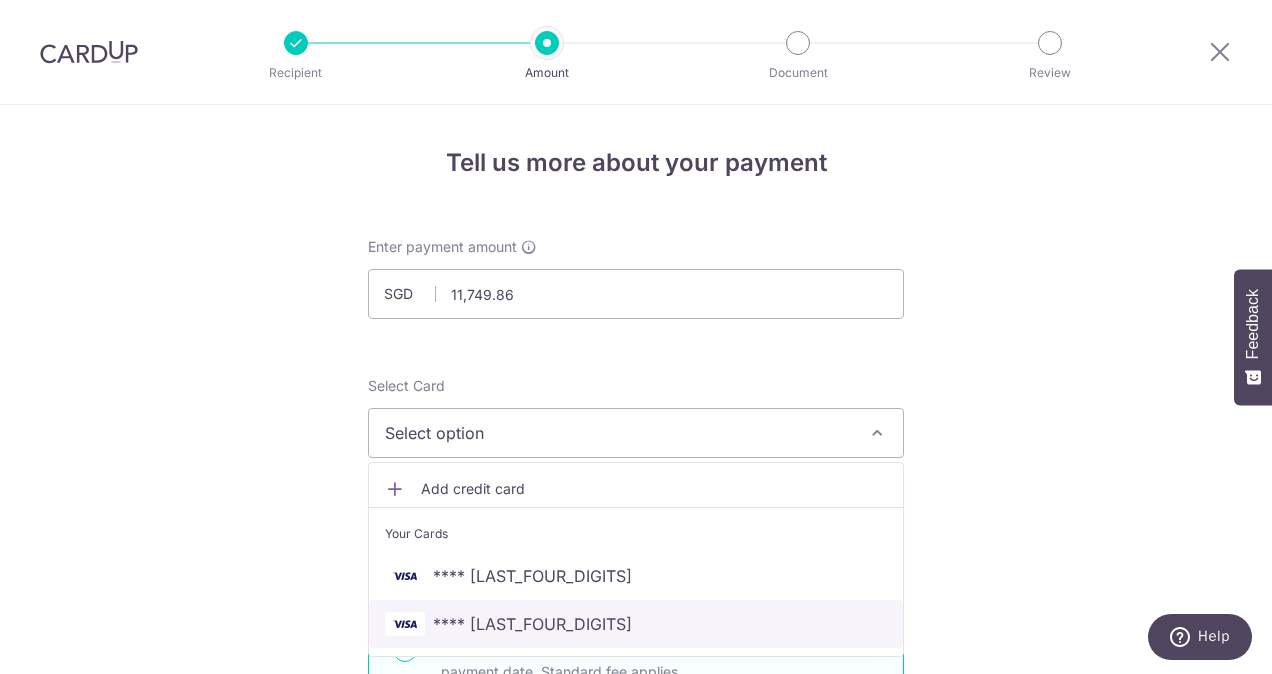 drag, startPoint x: 458, startPoint y: 628, endPoint x: 666, endPoint y: 596, distance: 210.44714 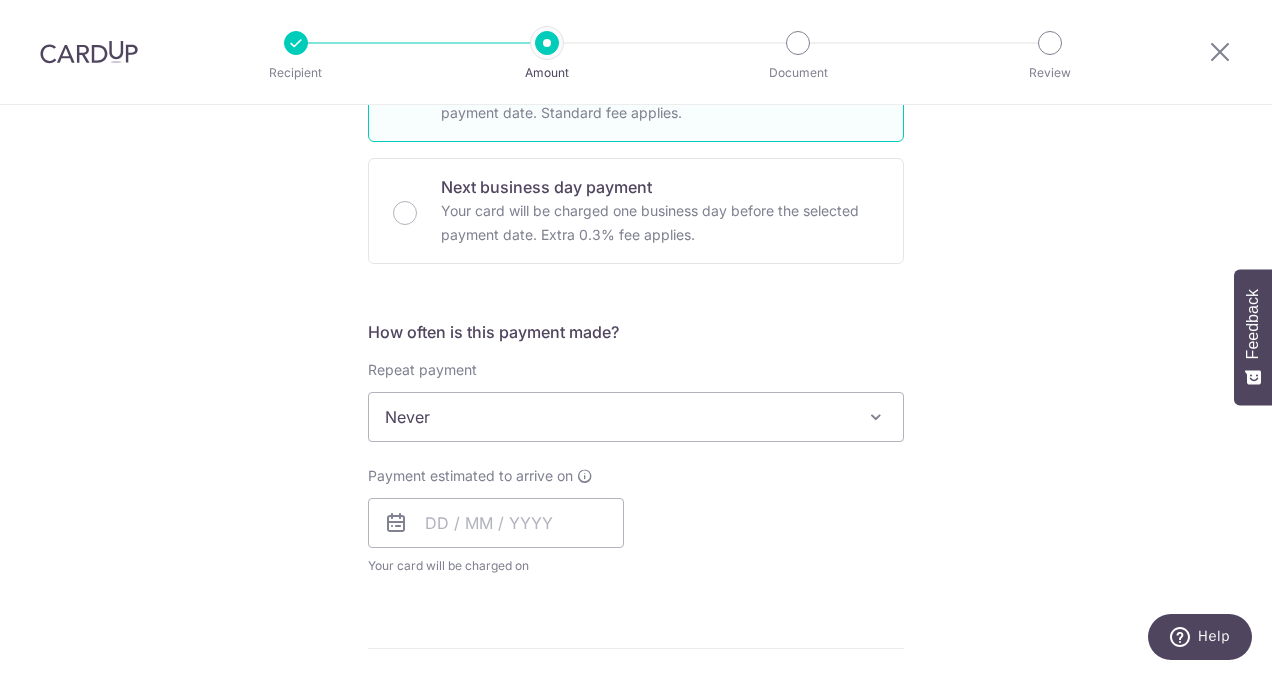 scroll, scrollTop: 600, scrollLeft: 0, axis: vertical 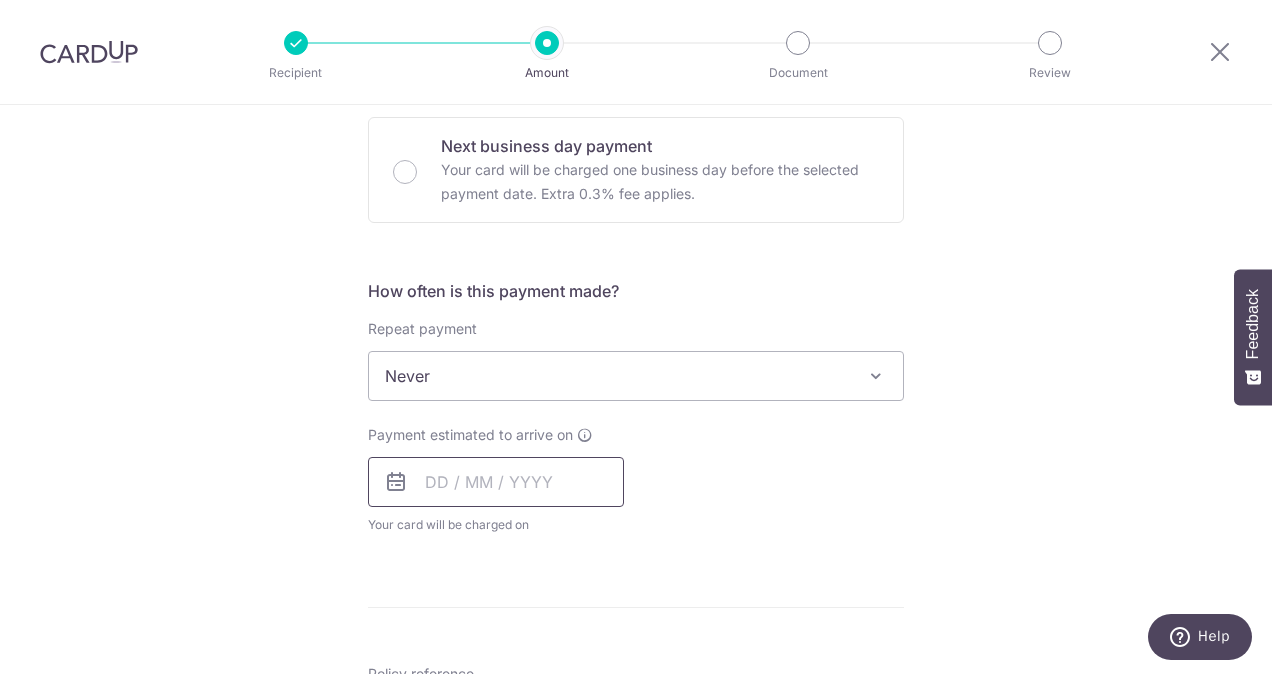 click at bounding box center [496, 482] 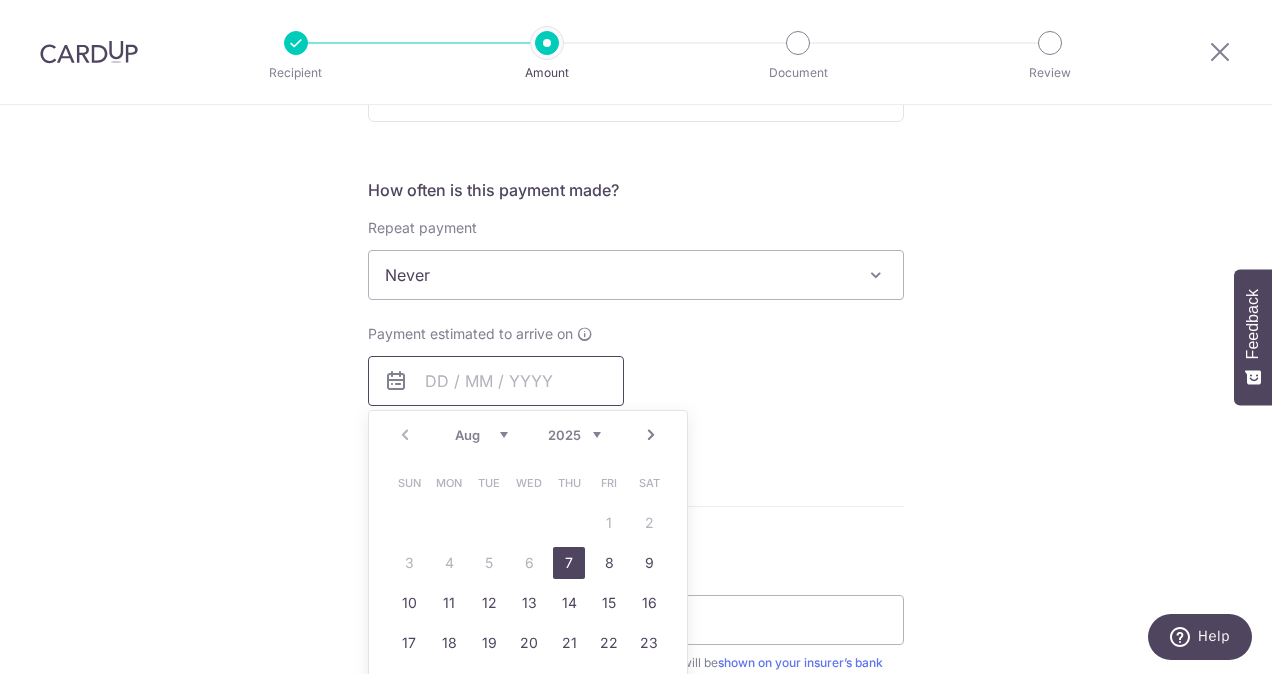 scroll, scrollTop: 800, scrollLeft: 0, axis: vertical 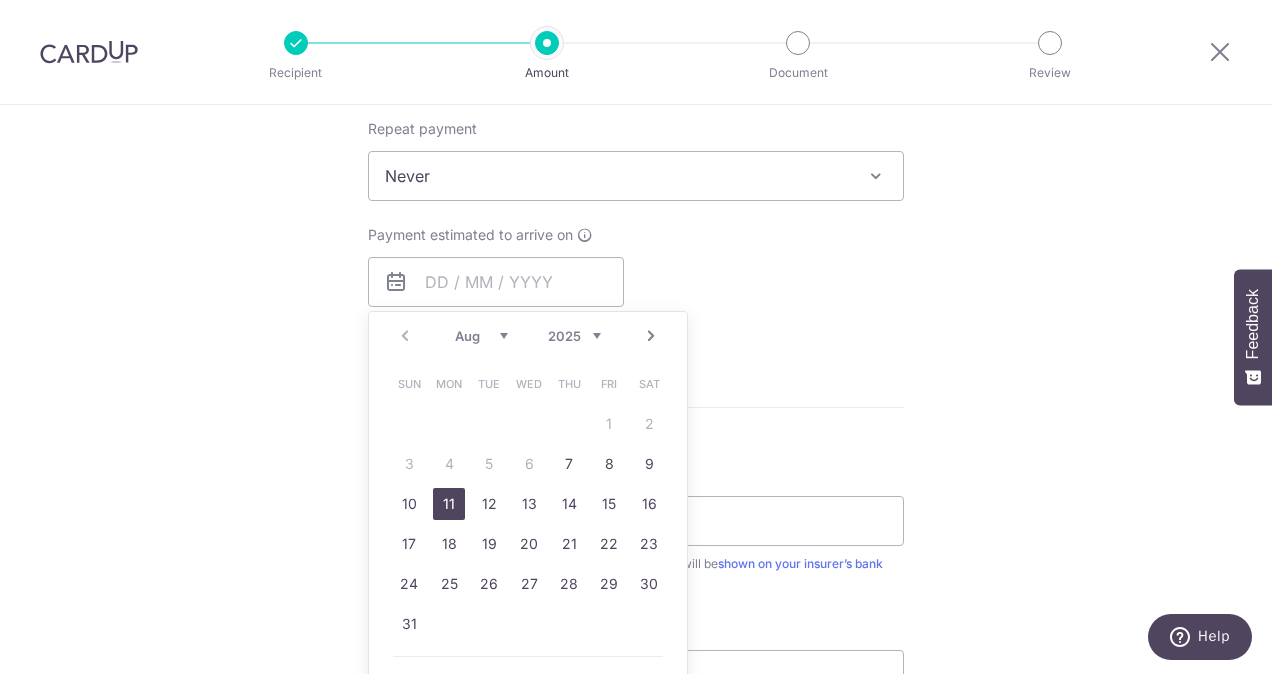 click on "11" at bounding box center (449, 504) 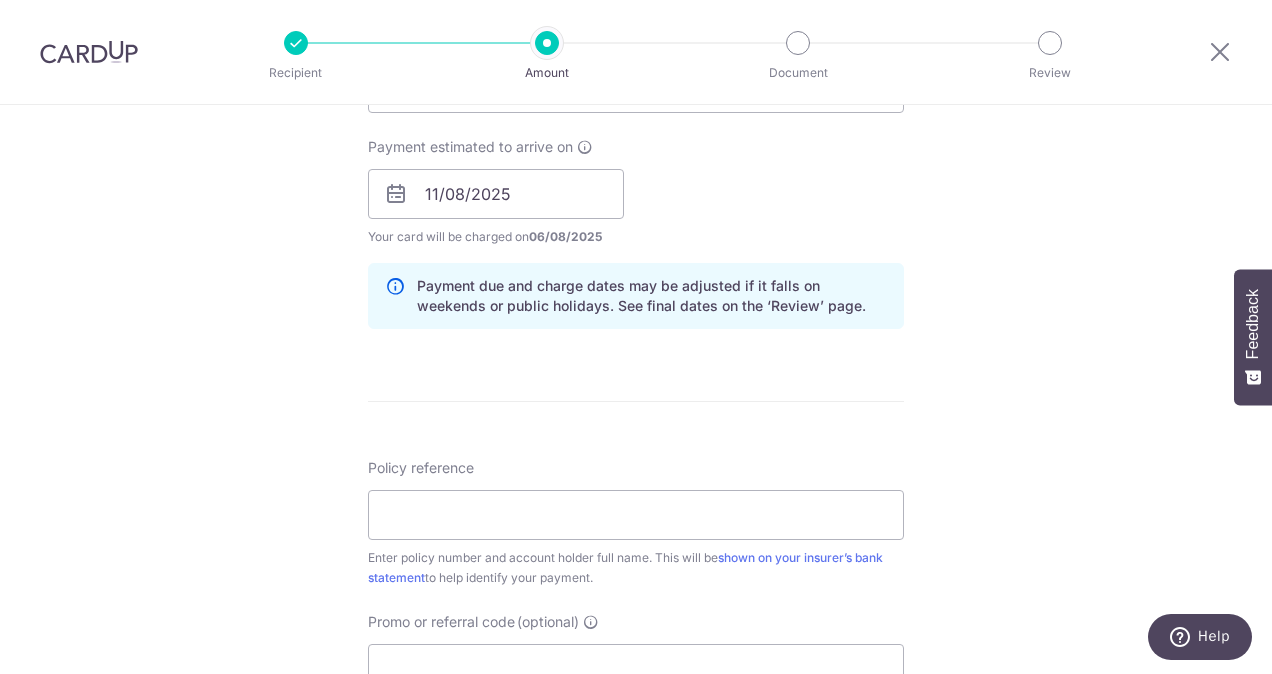 scroll, scrollTop: 1000, scrollLeft: 0, axis: vertical 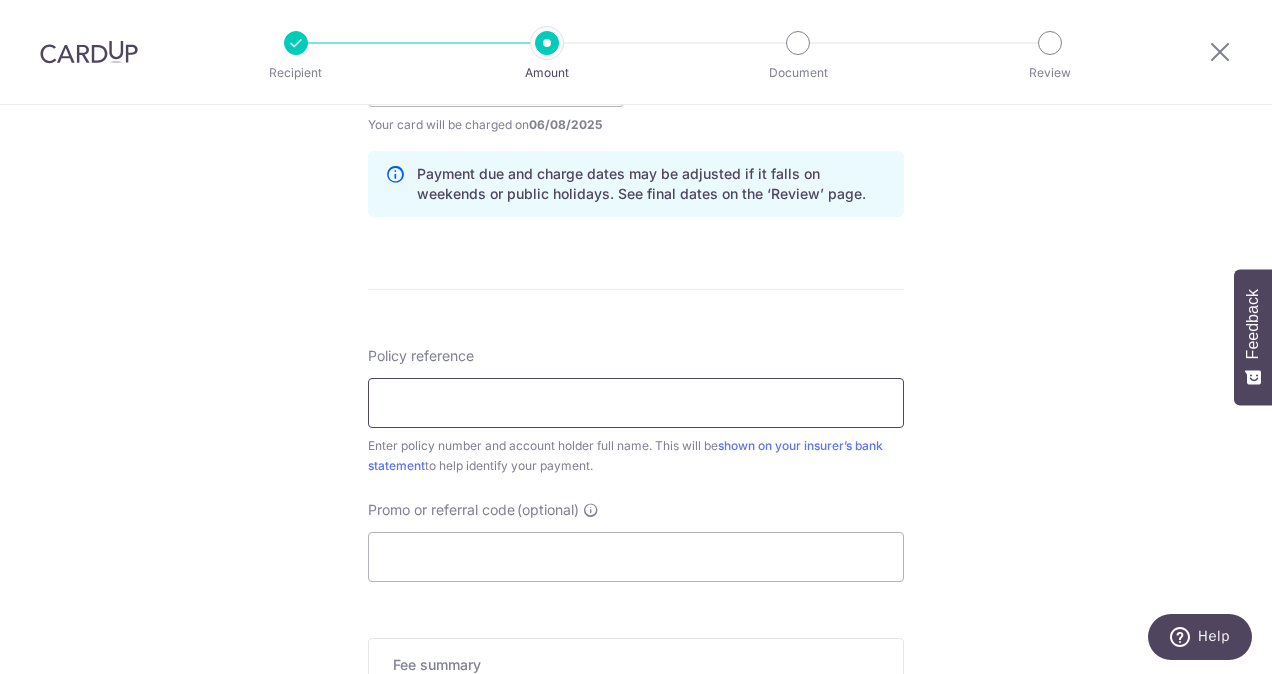 click on "Policy reference" at bounding box center (636, 403) 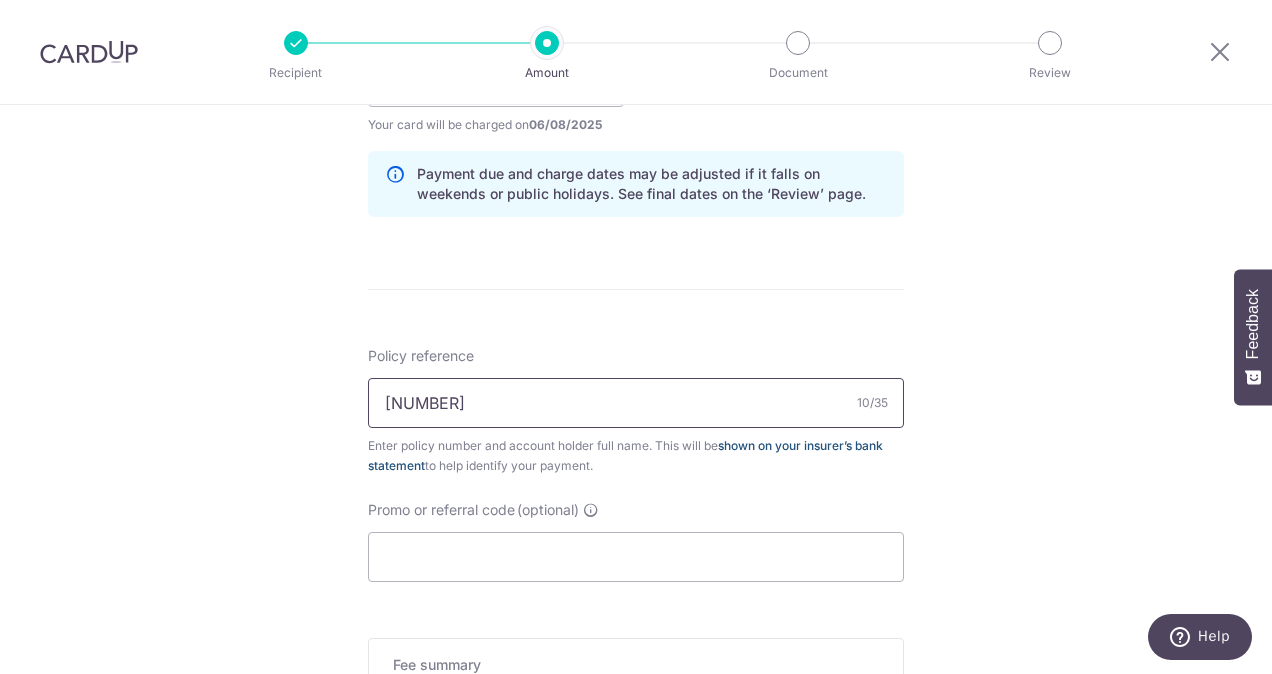 type on "2490270786 CHIN FUI MINN" 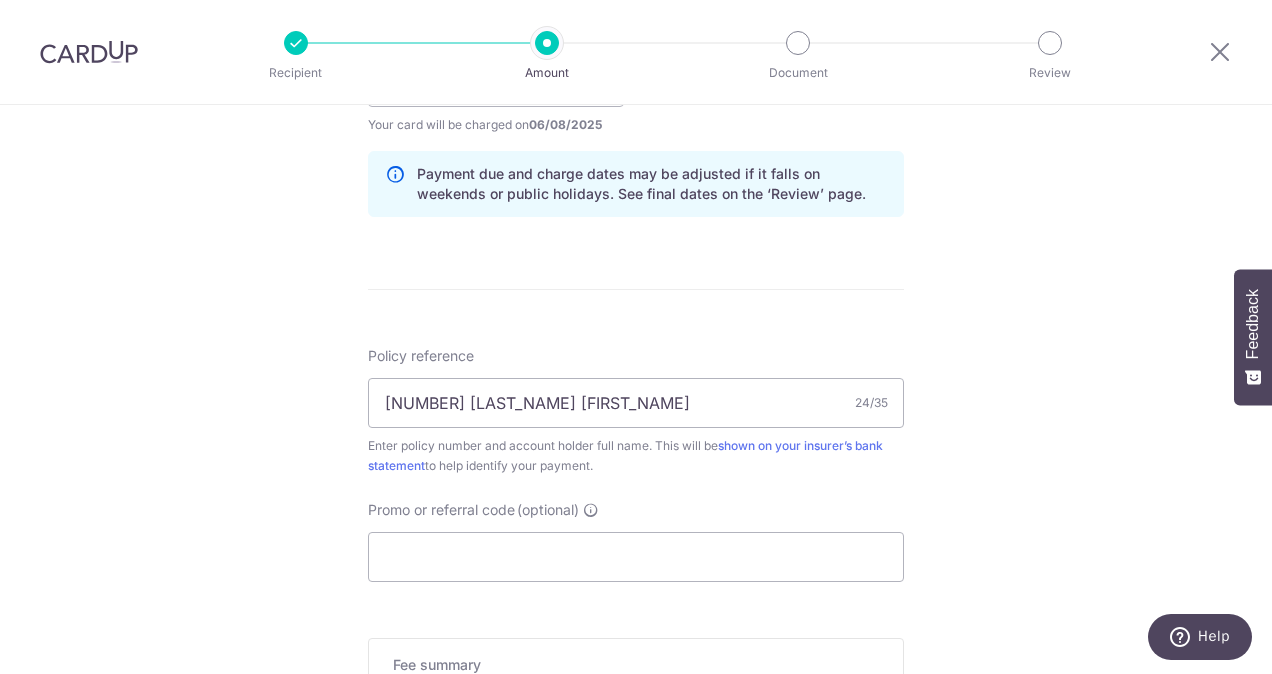 click on "Tell us more about your payment
Enter payment amount
SGD
11,749.86
11749.86
Select Card
**** 8767
Add credit card
Your Cards
**** 2850
**** 8767
Secure 256-bit SSL
Text
New card details
Card
Secure 256-bit SSL" at bounding box center [636, 50] 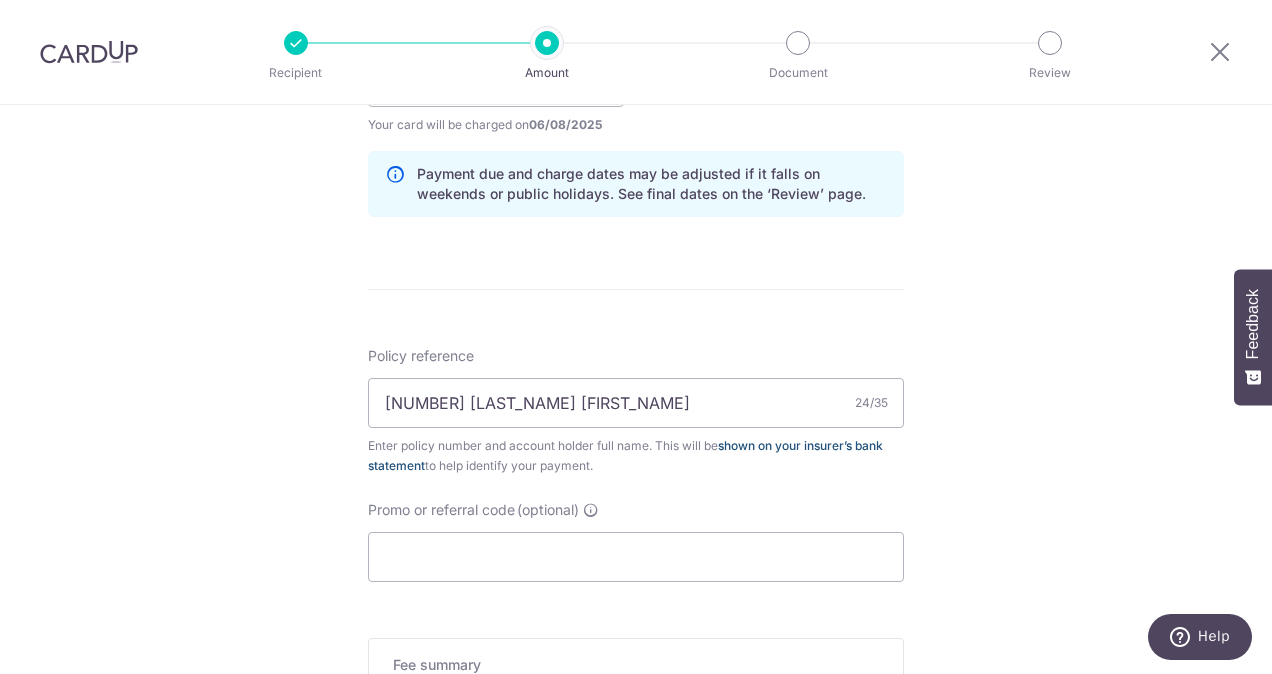 click on "shown on your insurer’s bank statement" at bounding box center (625, 455) 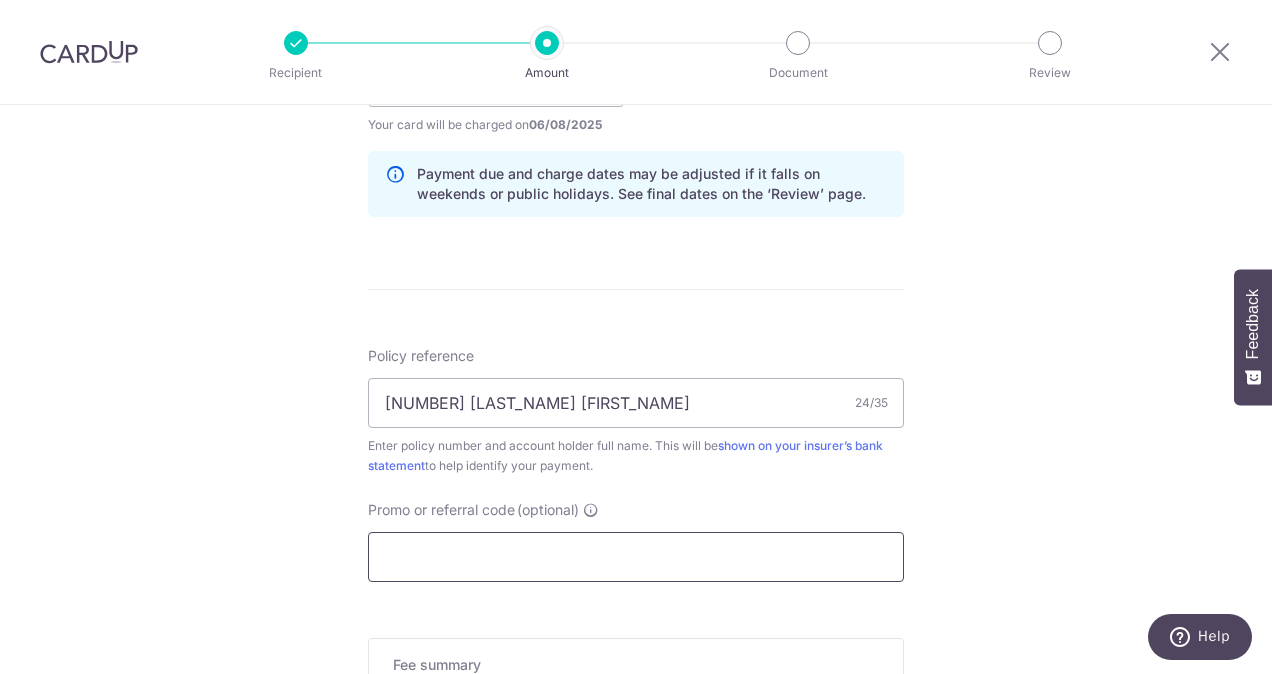 click on "Promo or referral code
(optional)" at bounding box center [636, 557] 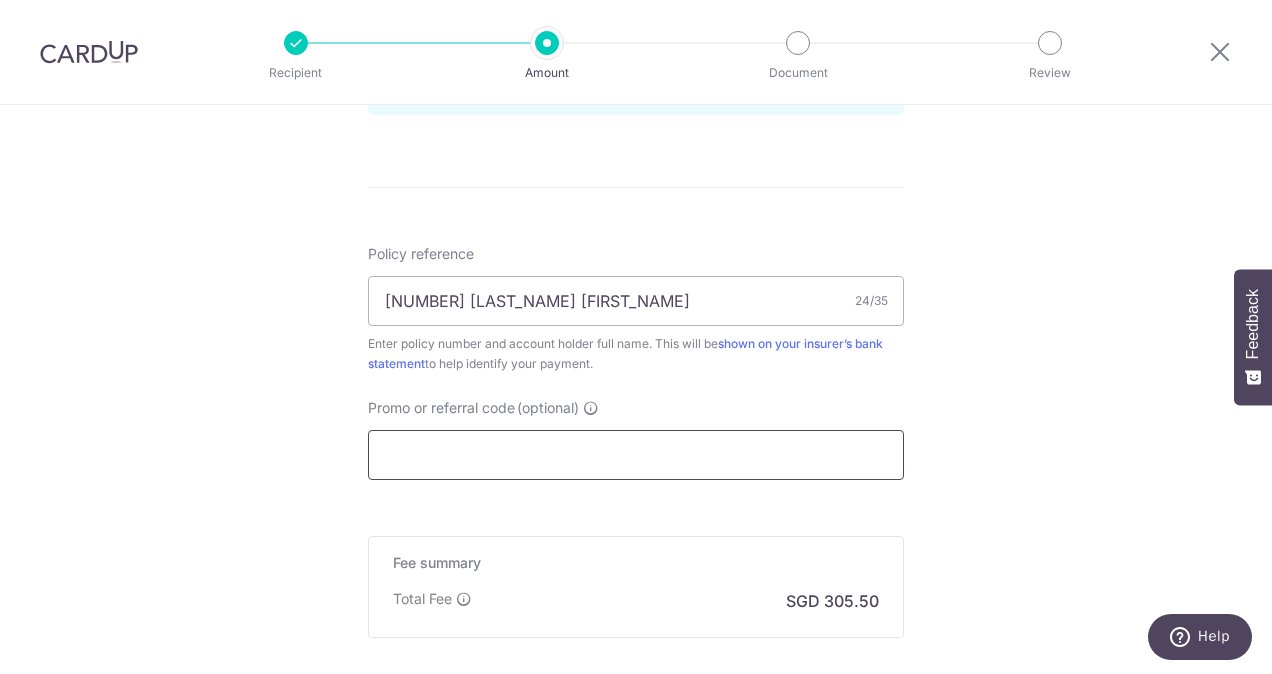scroll, scrollTop: 1300, scrollLeft: 0, axis: vertical 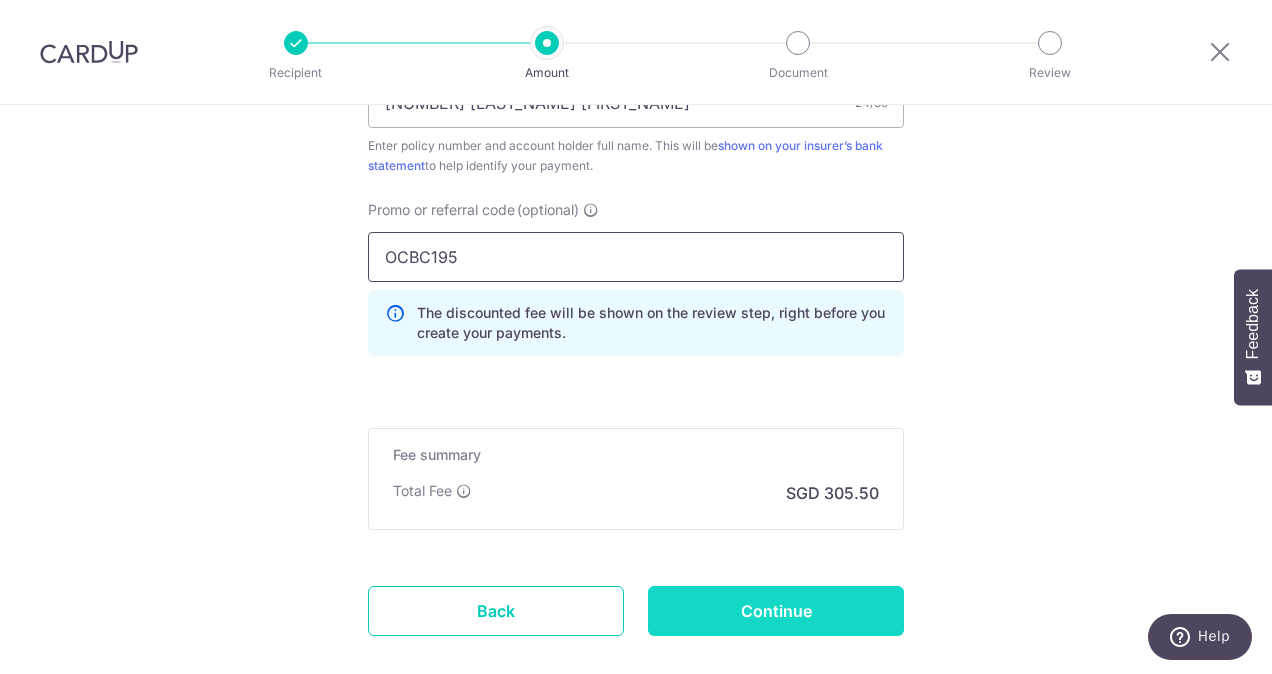 type on "OCBC195" 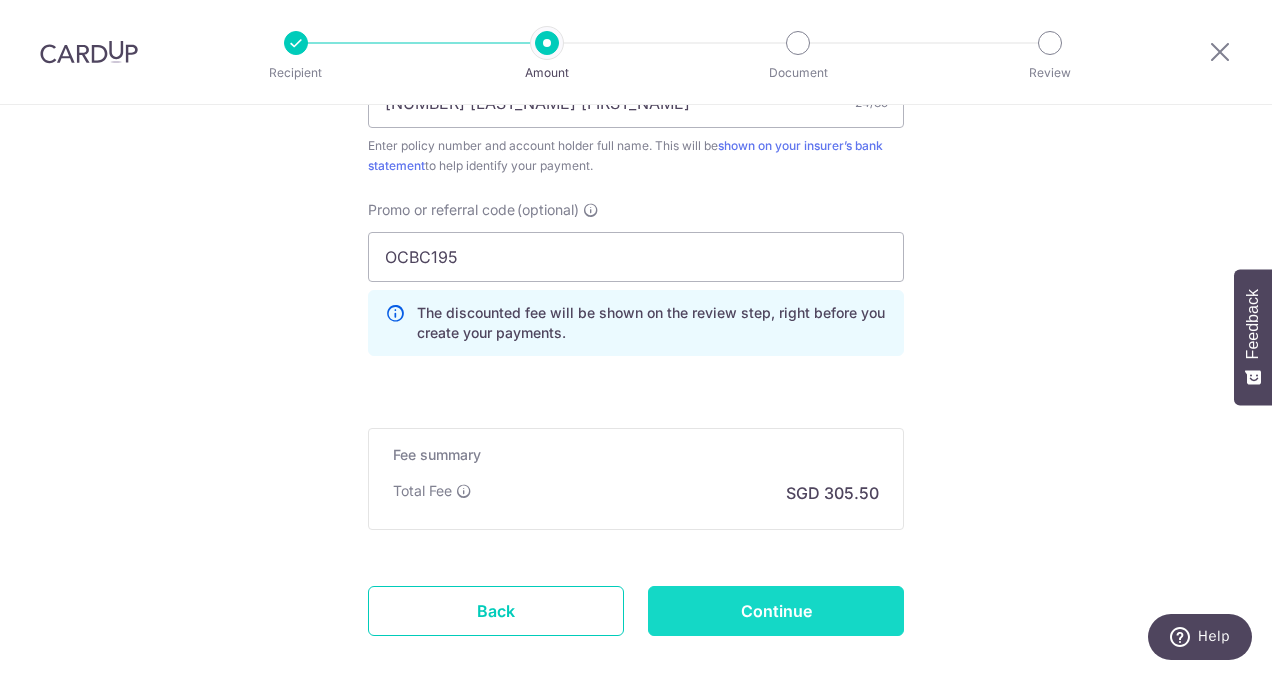 click on "Continue" at bounding box center [776, 611] 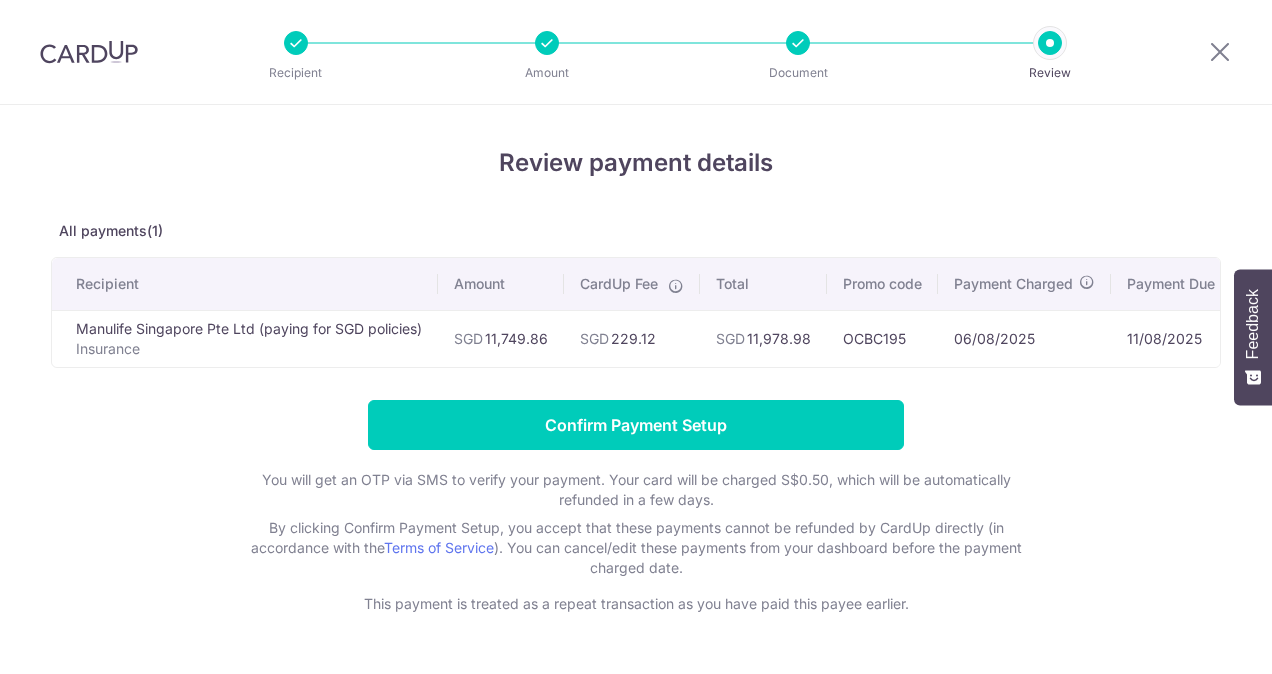scroll, scrollTop: 0, scrollLeft: 0, axis: both 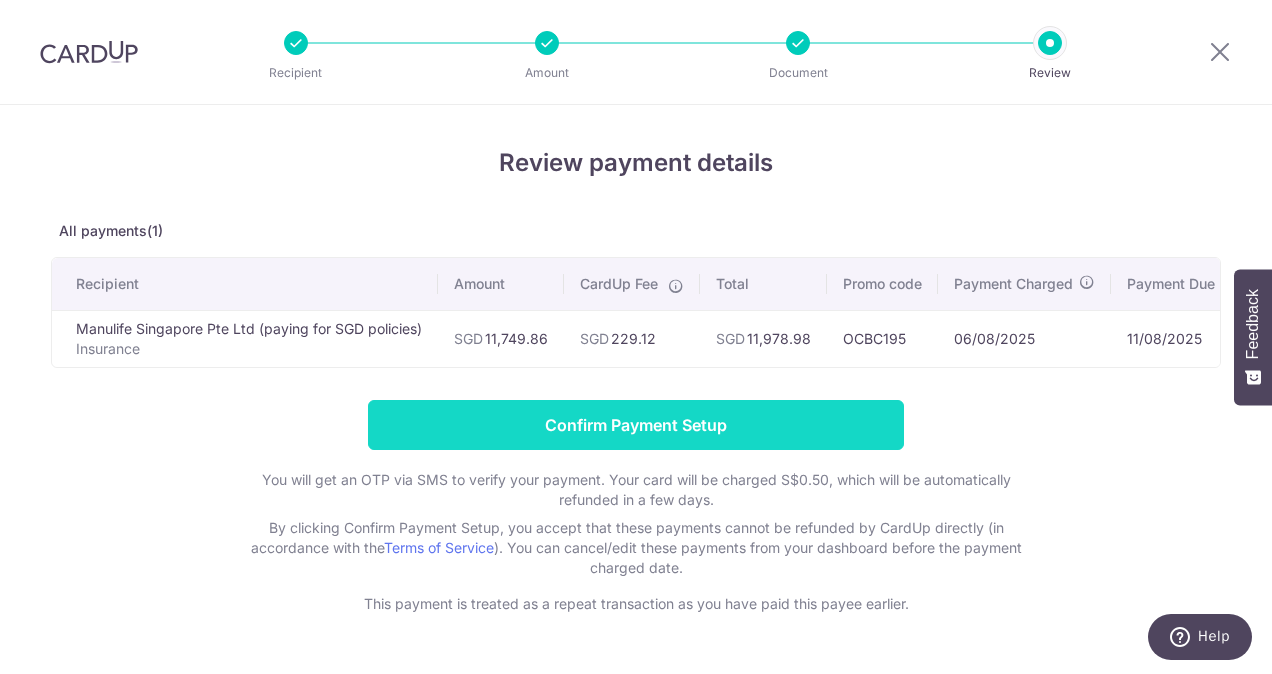 click on "Confirm Payment Setup" at bounding box center [636, 425] 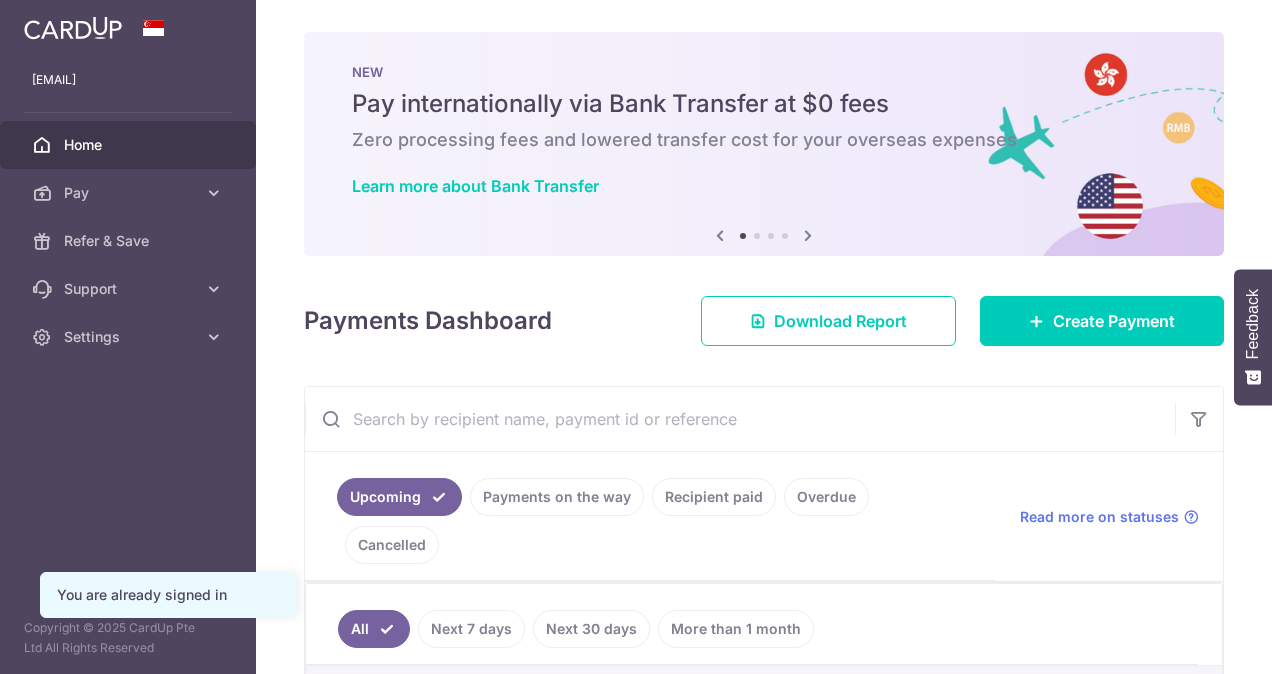 scroll, scrollTop: 0, scrollLeft: 0, axis: both 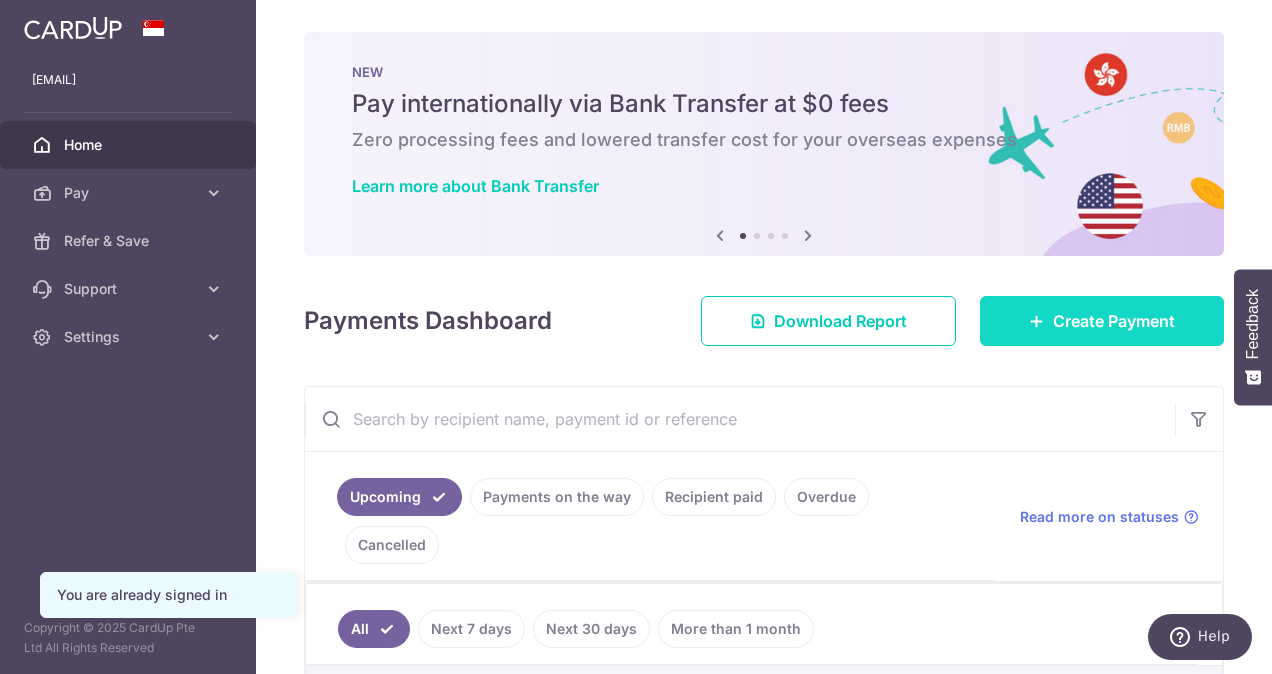 click on "Create Payment" at bounding box center [1114, 321] 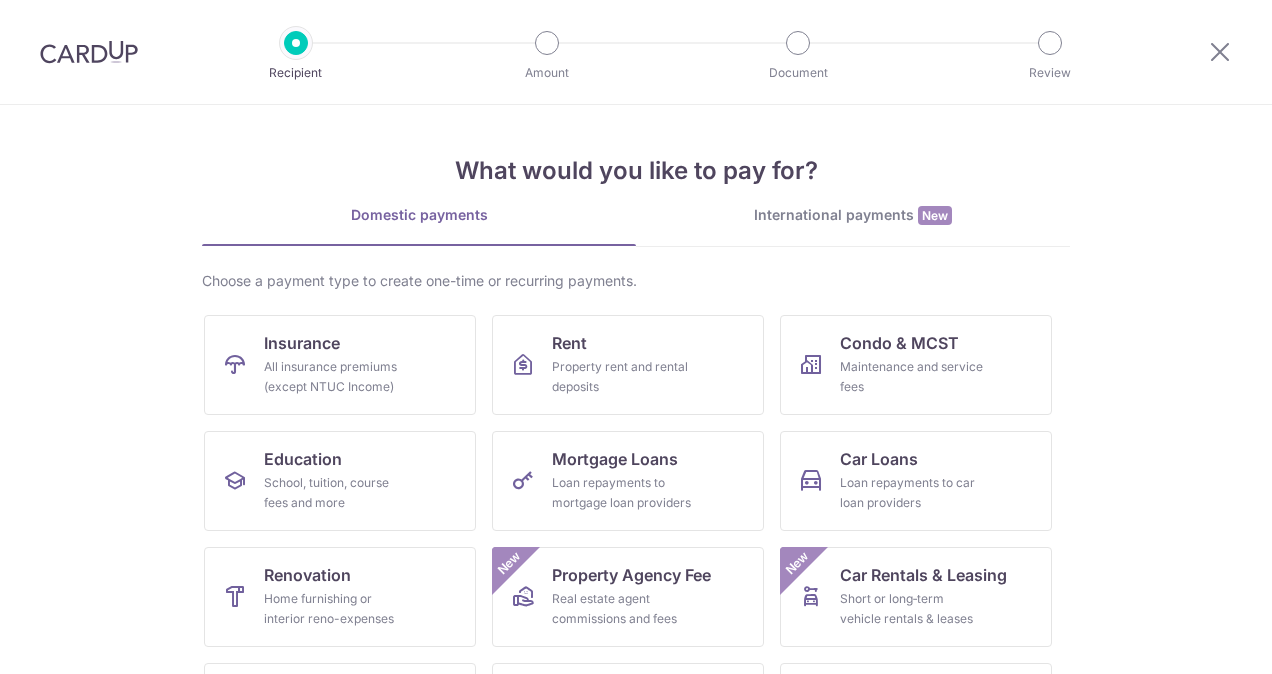 scroll, scrollTop: 0, scrollLeft: 0, axis: both 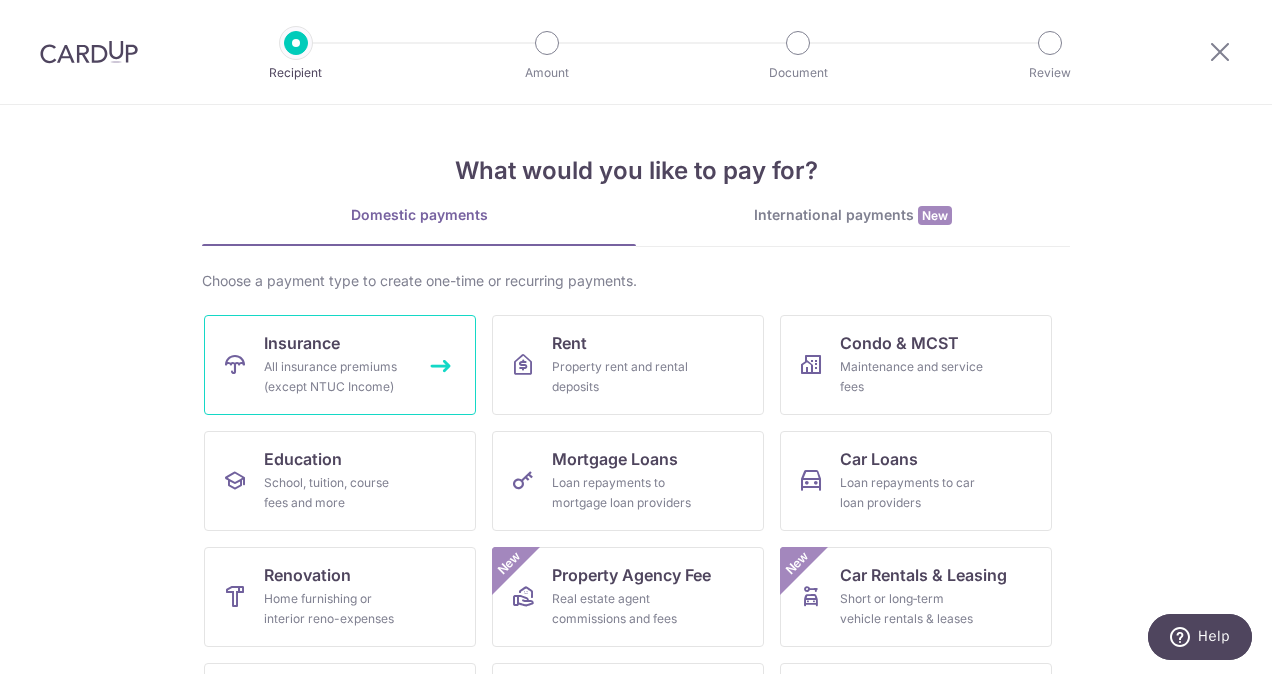 click on "Insurance" at bounding box center (302, 343) 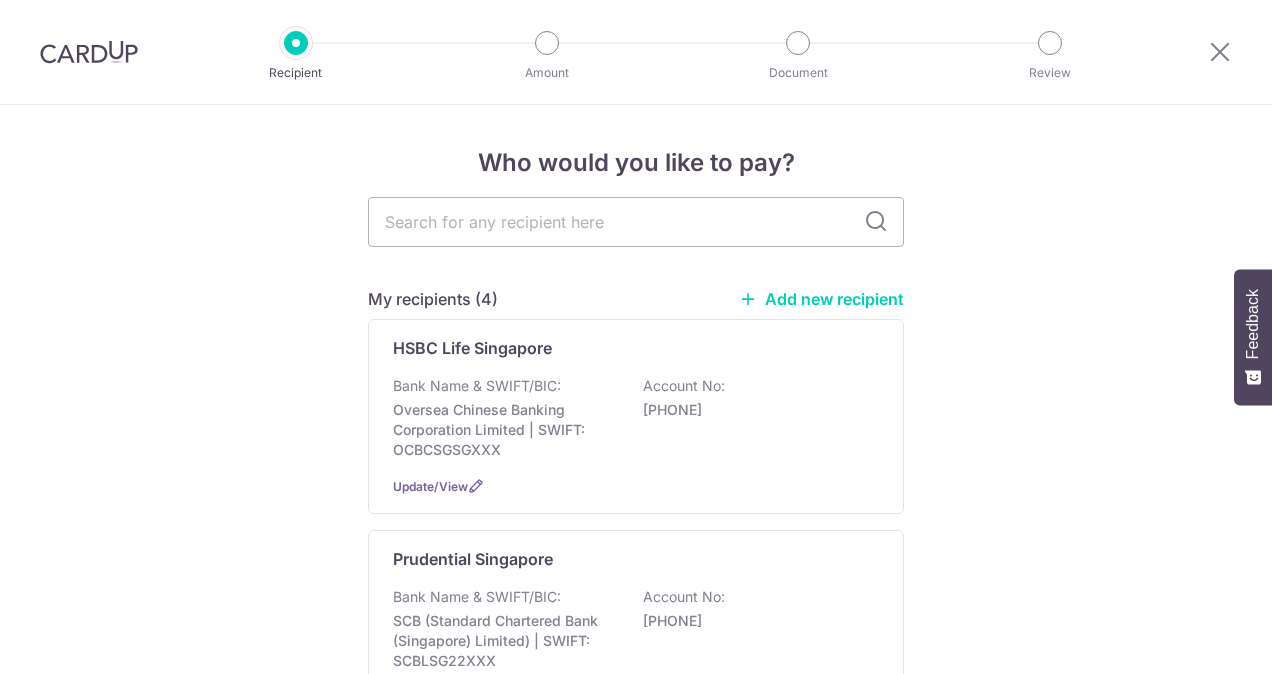 scroll, scrollTop: 0, scrollLeft: 0, axis: both 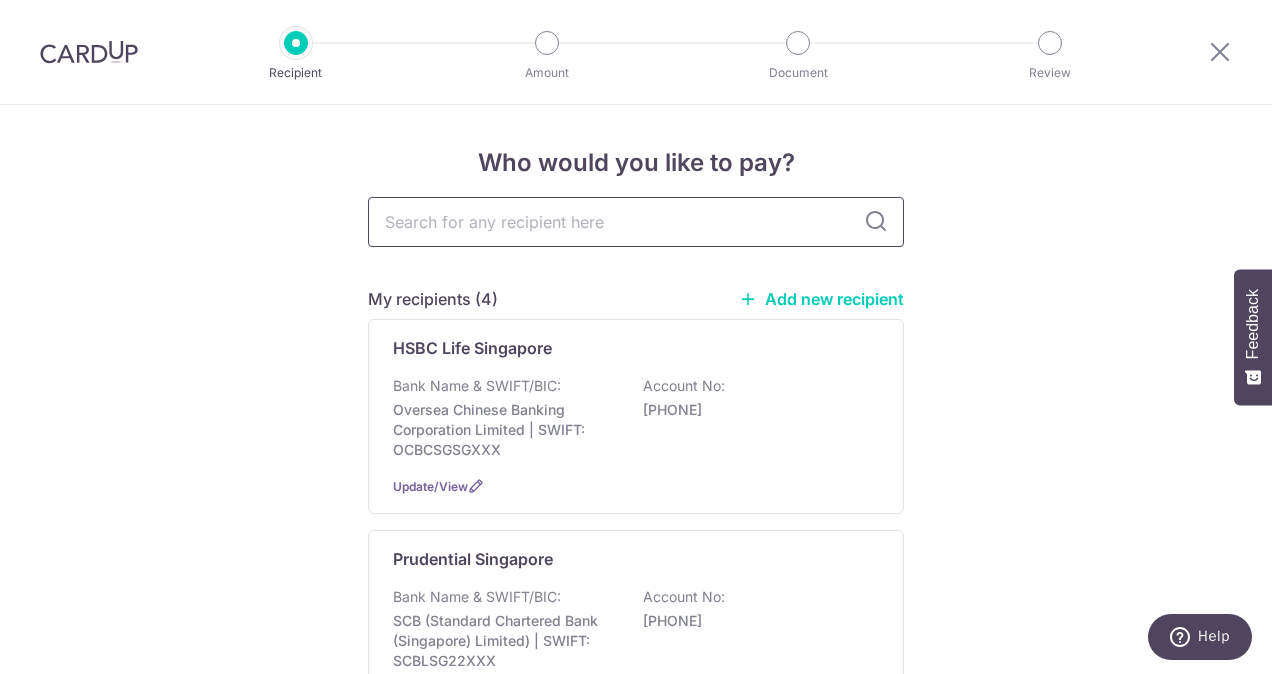 click at bounding box center (636, 222) 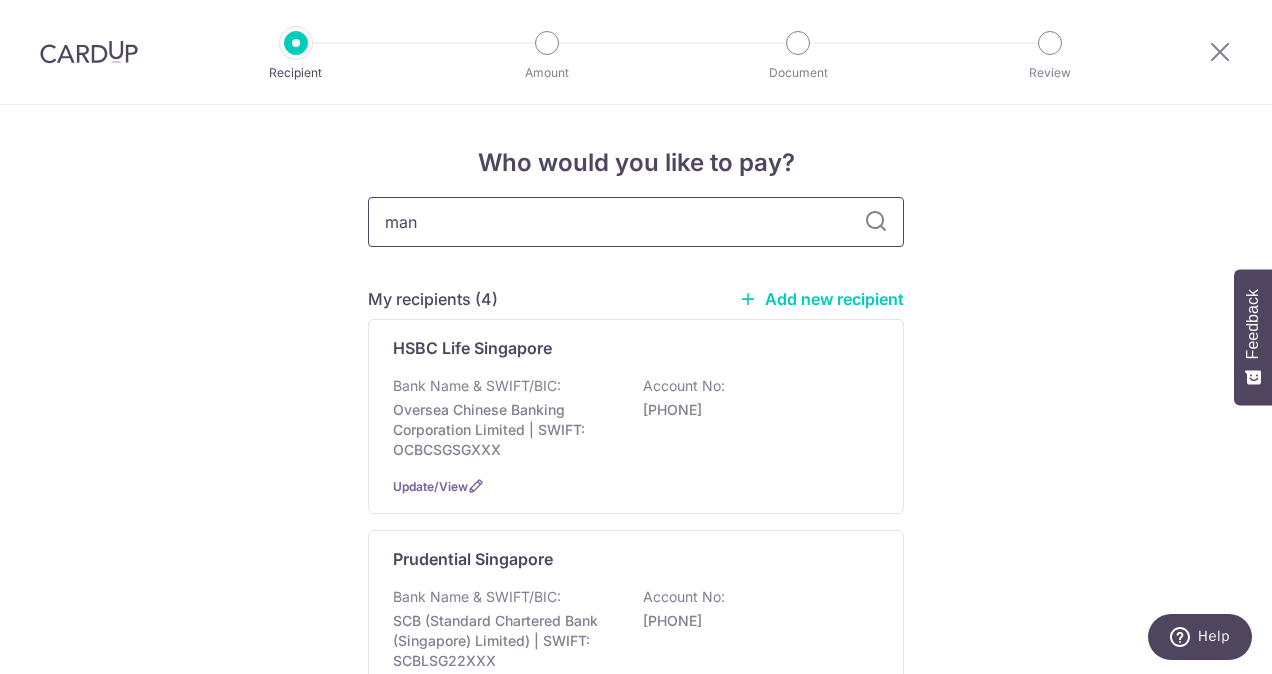 type on "manu" 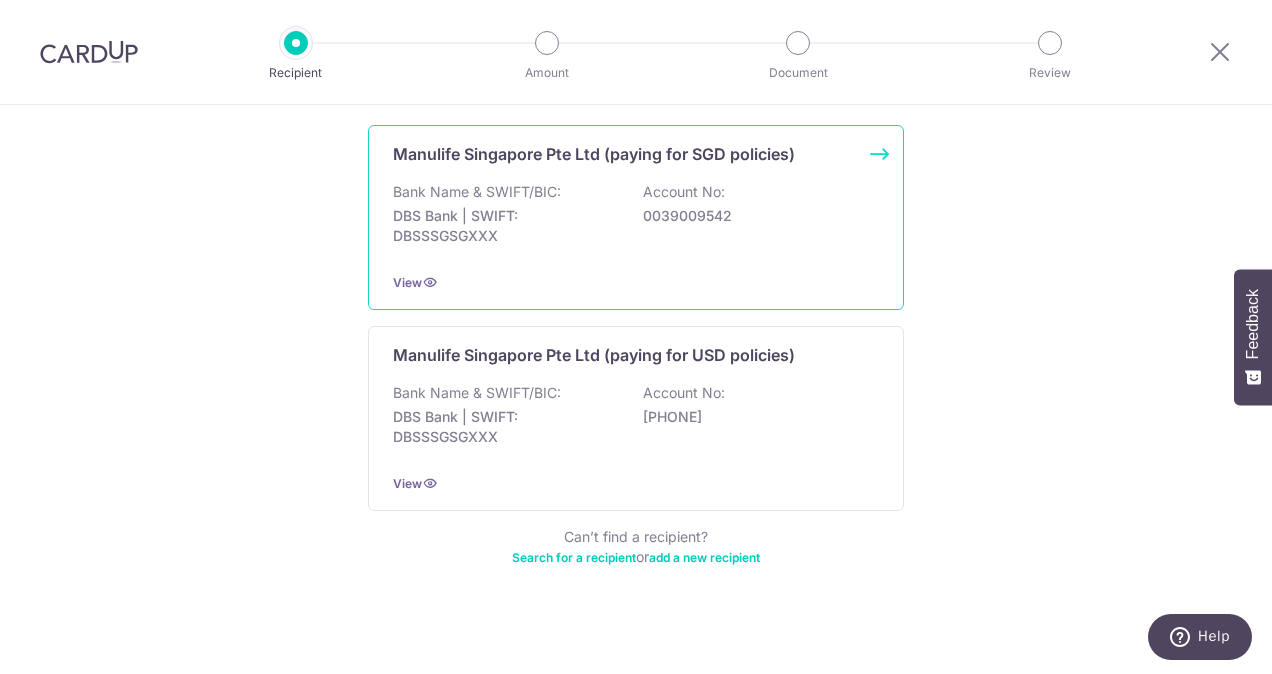 scroll, scrollTop: 400, scrollLeft: 0, axis: vertical 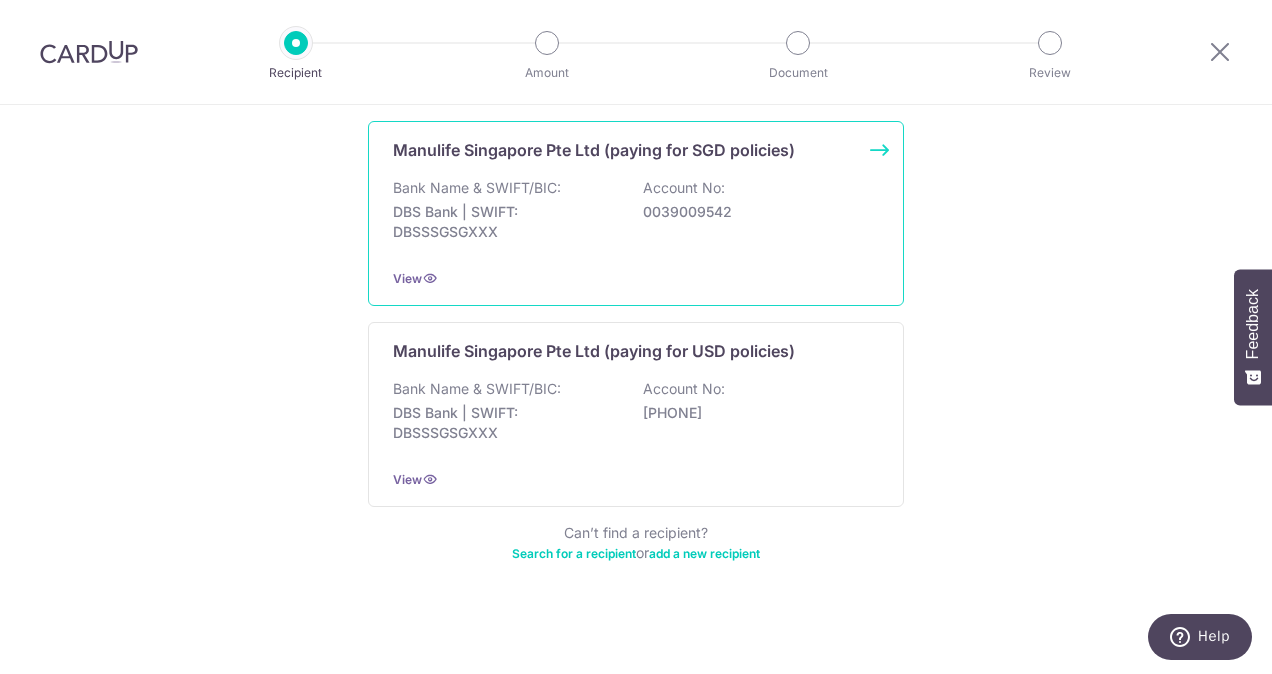 click on "DBS Bank | SWIFT: DBSSSGSGXXX" at bounding box center [505, 222] 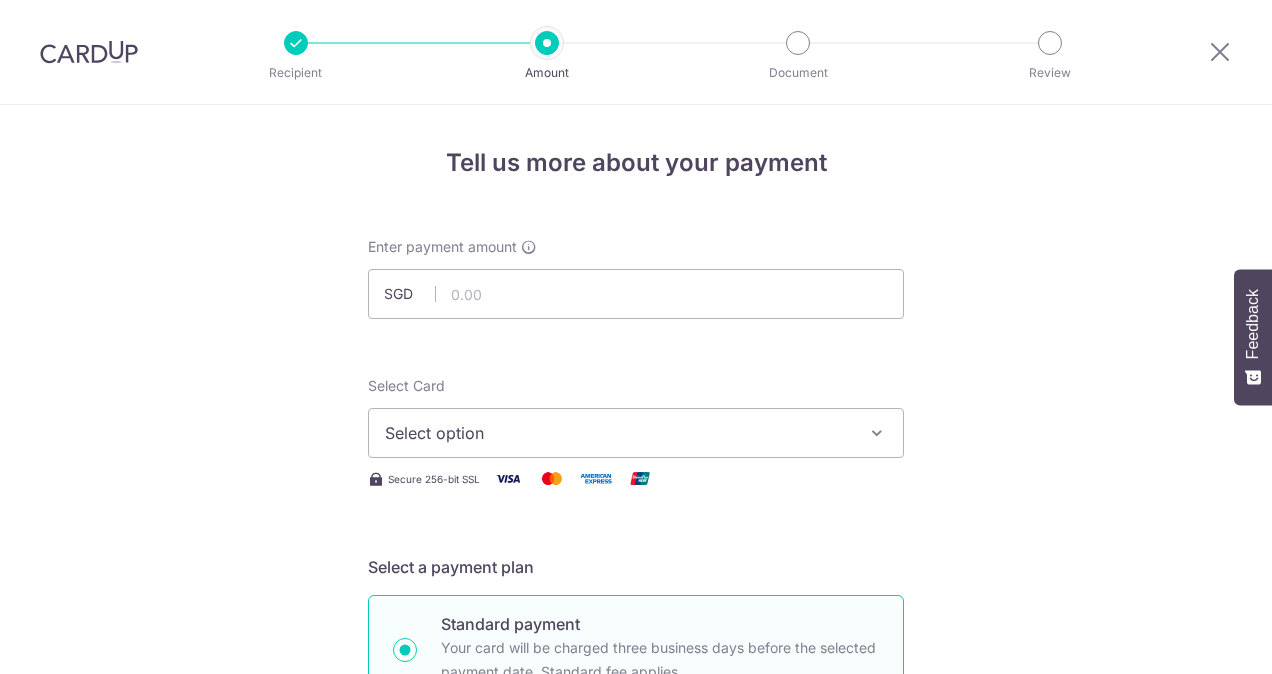 scroll, scrollTop: 0, scrollLeft: 0, axis: both 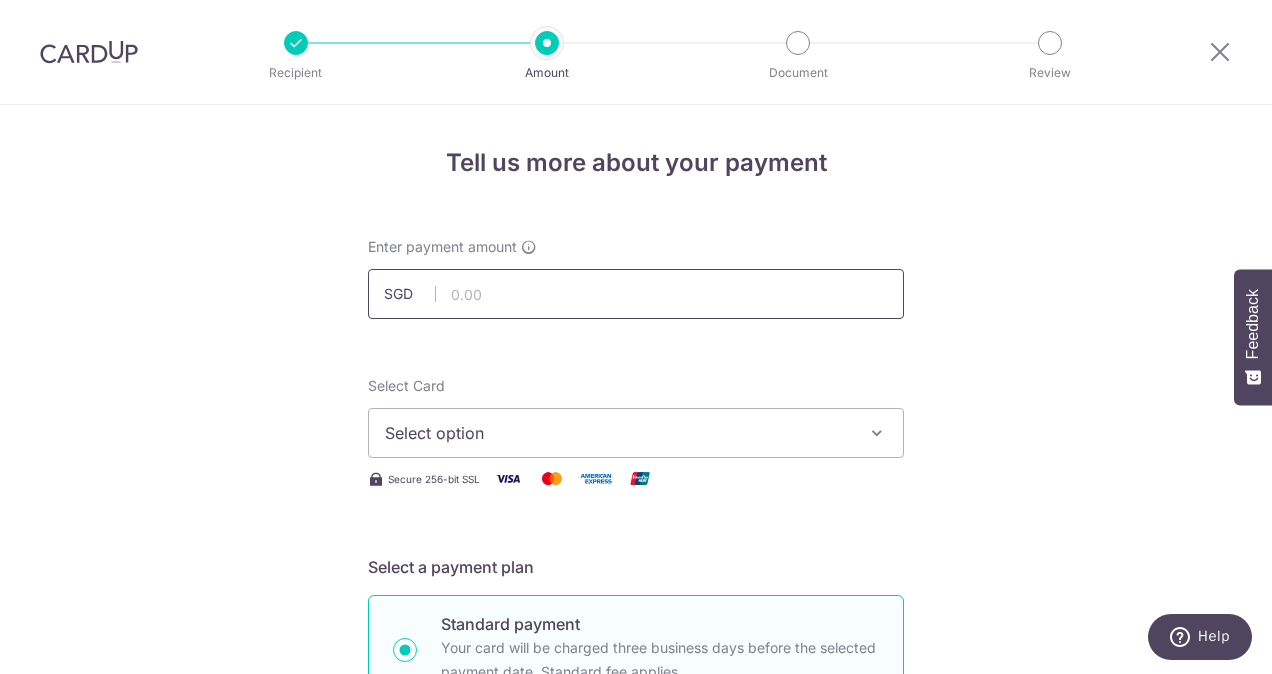 click at bounding box center [636, 294] 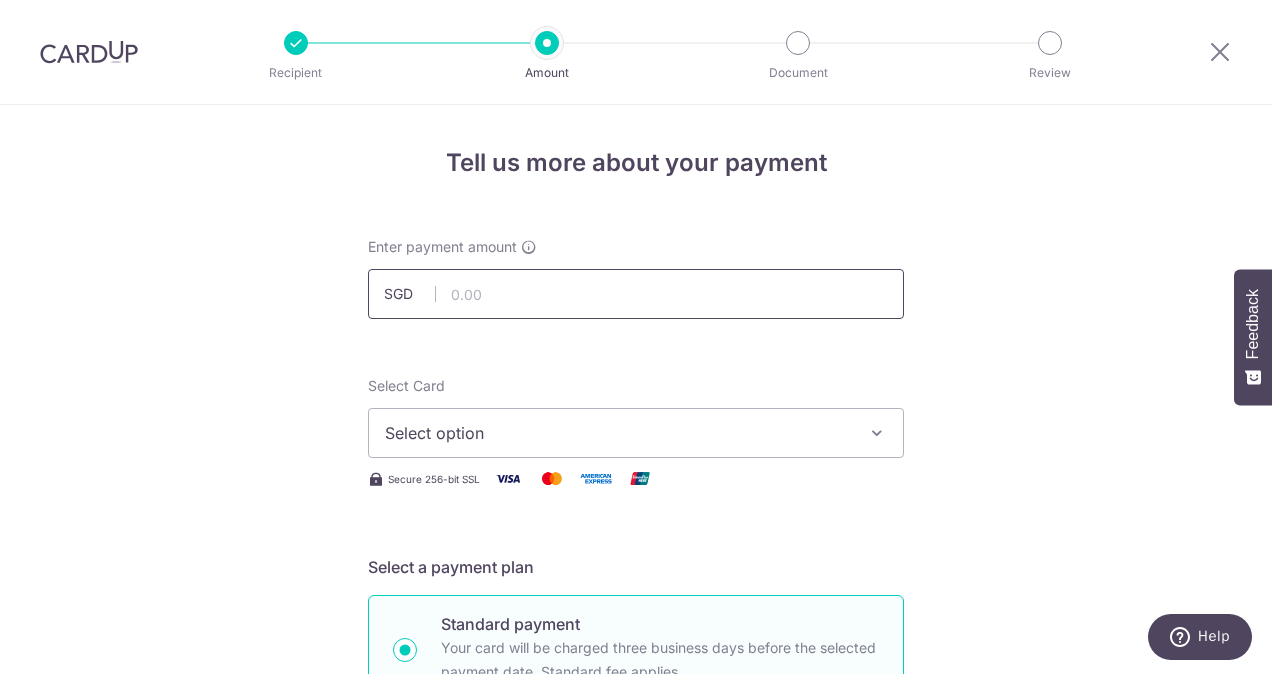 type on "11,749.86" 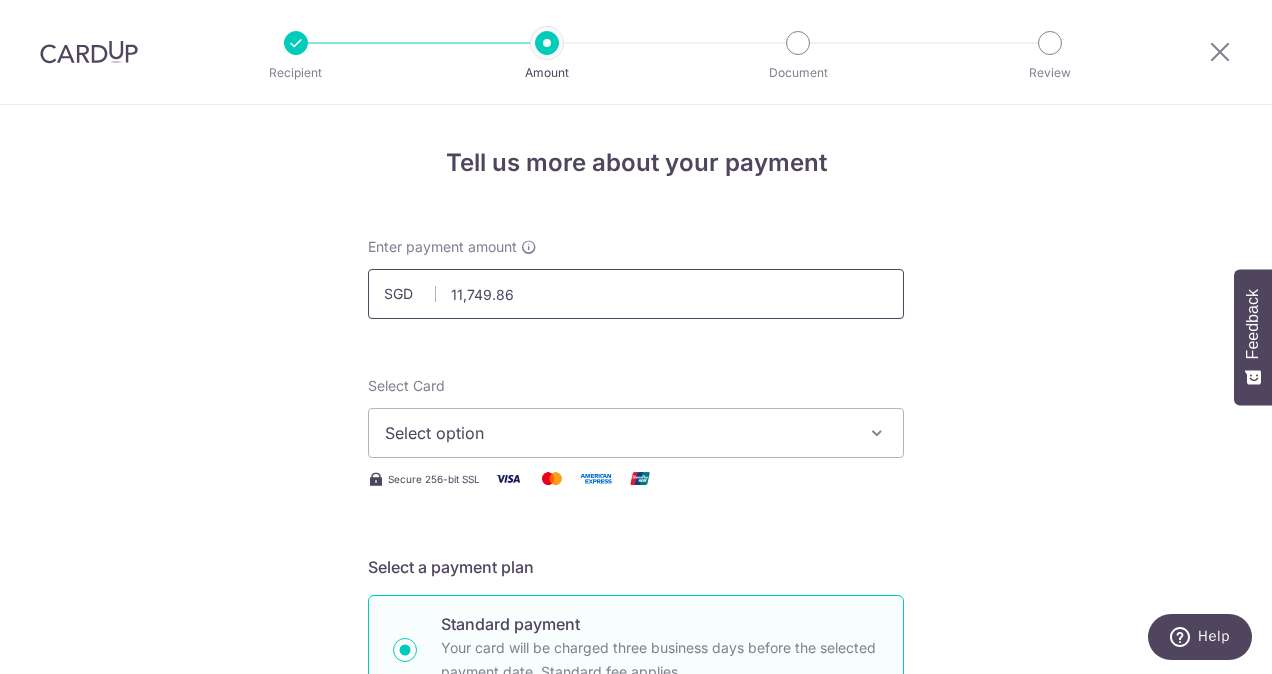 type on "11/08/2025" 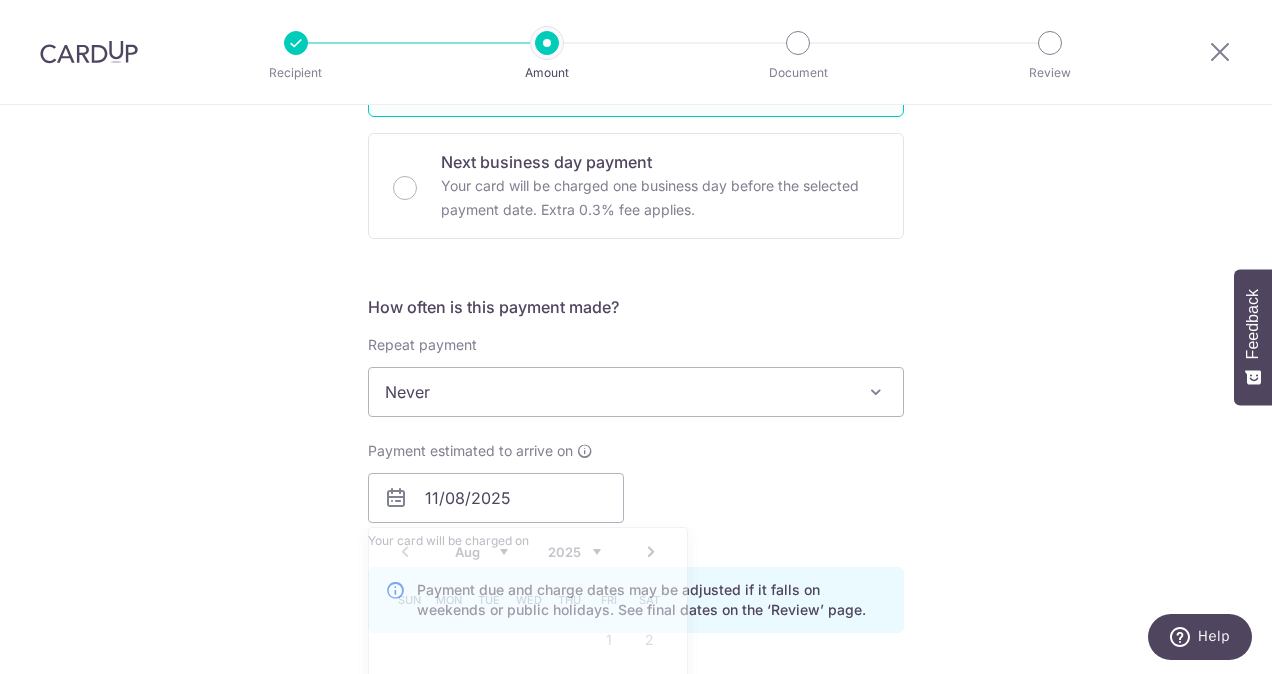 type on "11,749.86" 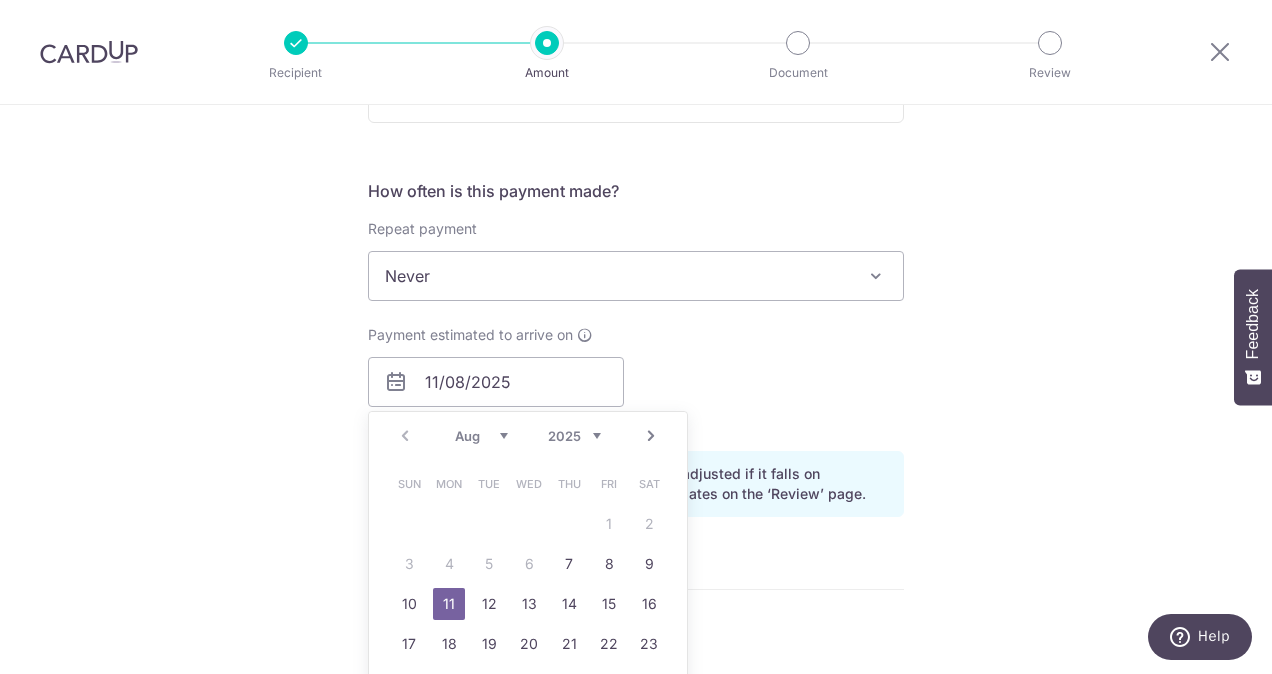 scroll, scrollTop: 884, scrollLeft: 0, axis: vertical 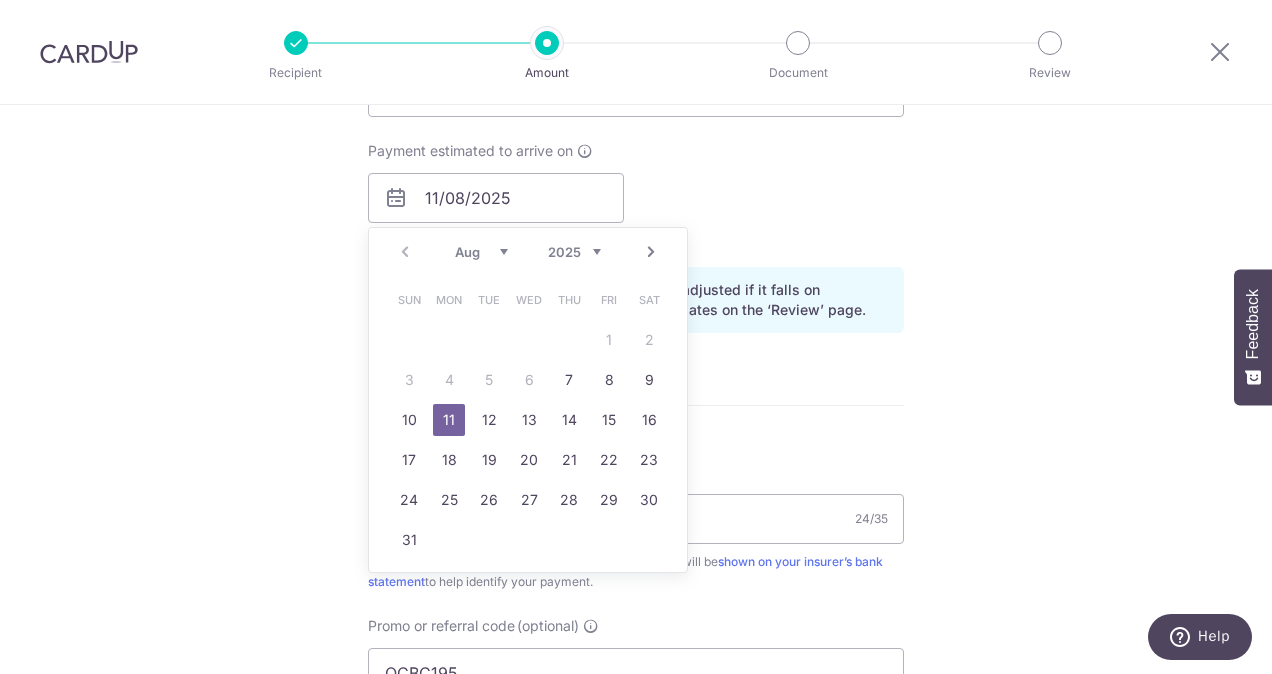 click on "11" at bounding box center (449, 420) 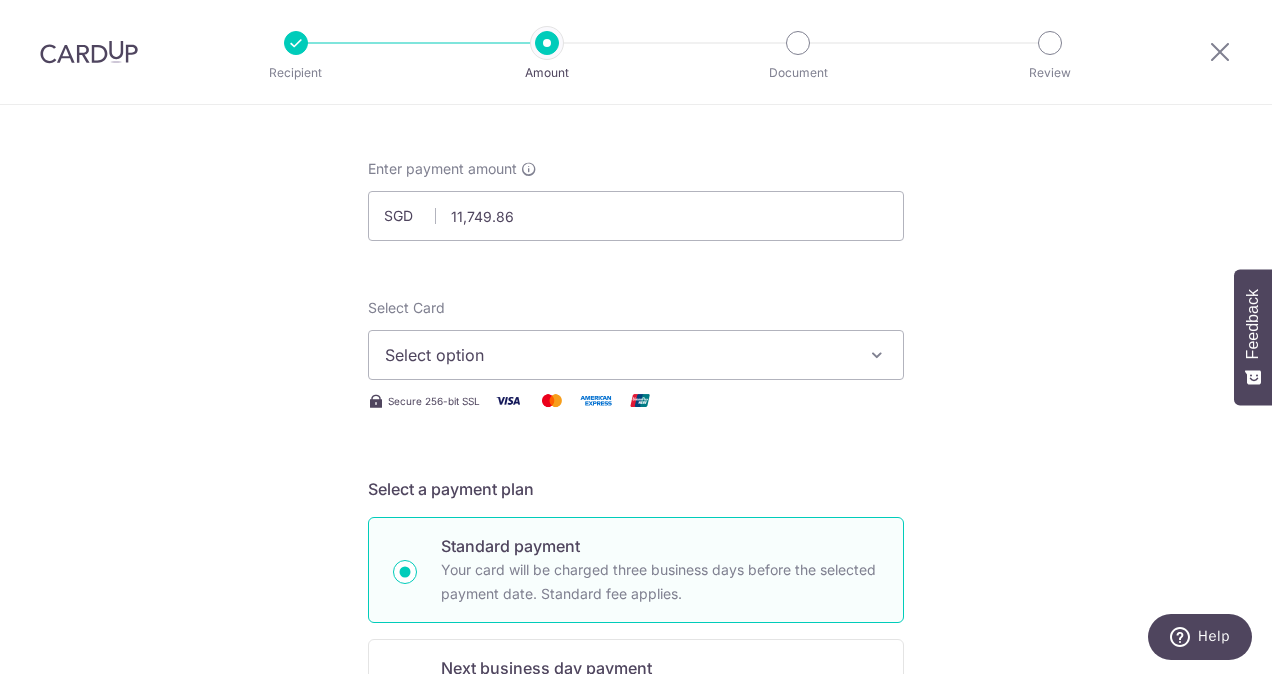 scroll, scrollTop: 200, scrollLeft: 0, axis: vertical 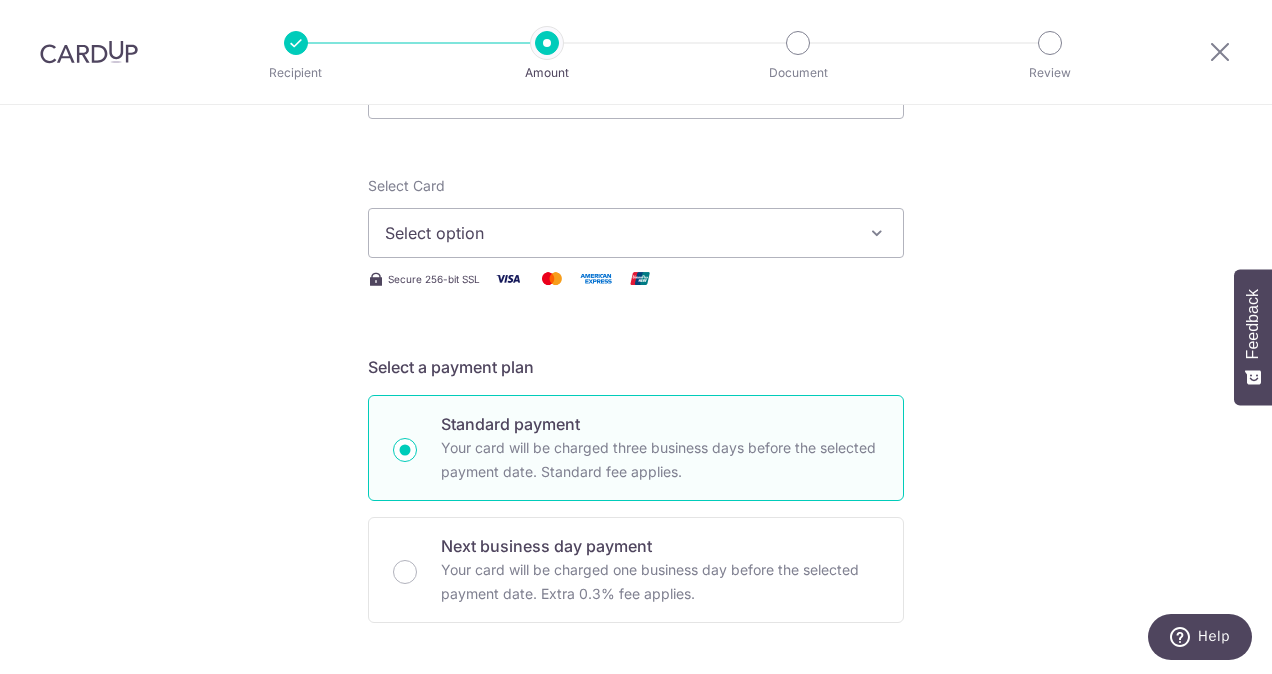 click on "Select option" at bounding box center [636, 233] 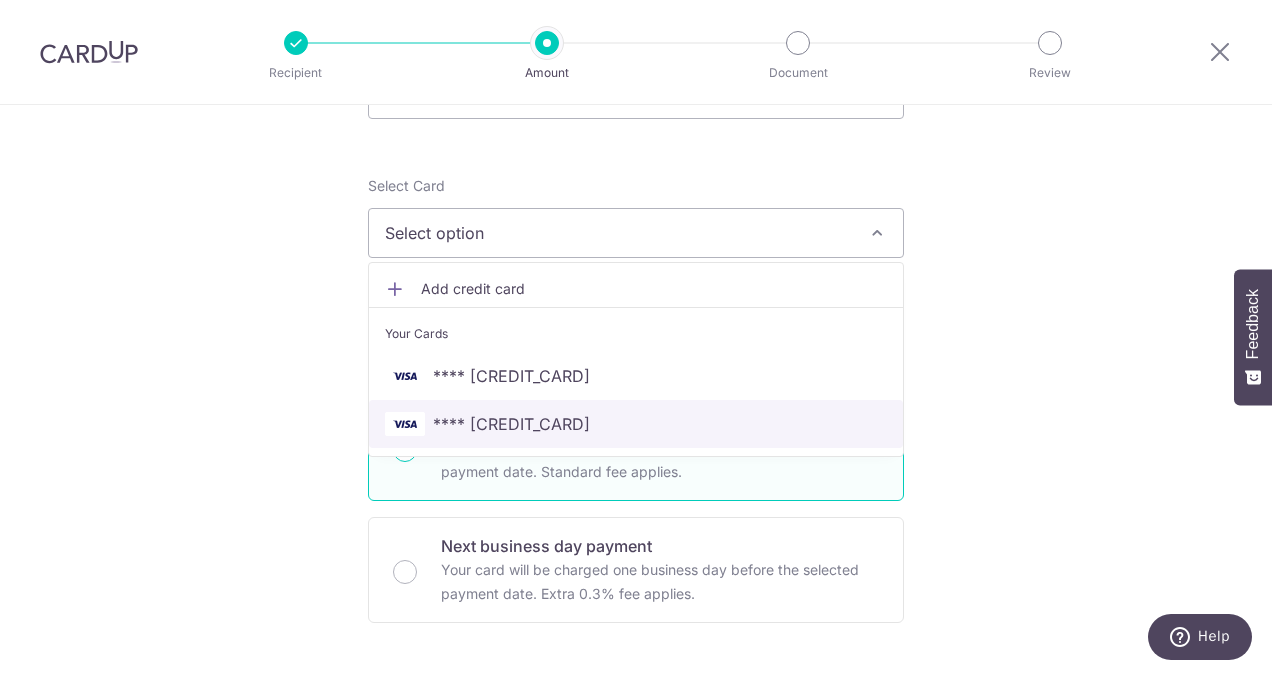 click on "**** 8767" at bounding box center [511, 424] 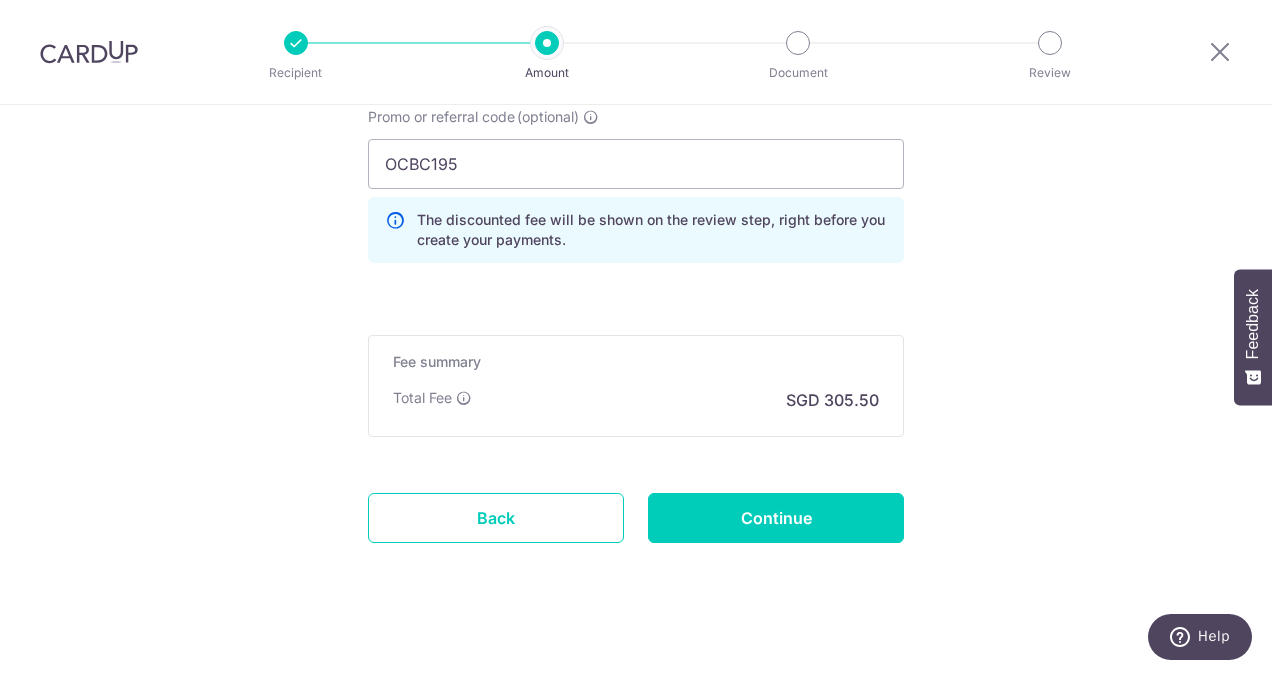 scroll, scrollTop: 1400, scrollLeft: 0, axis: vertical 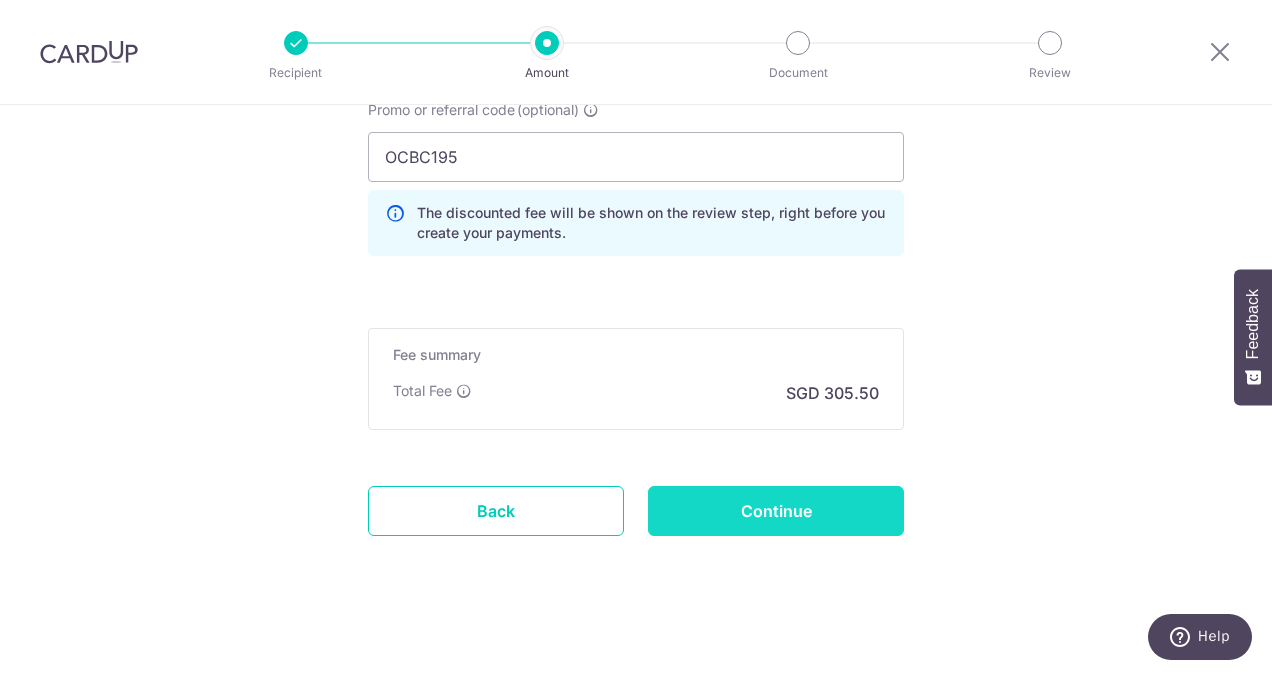 click on "Continue" at bounding box center [776, 511] 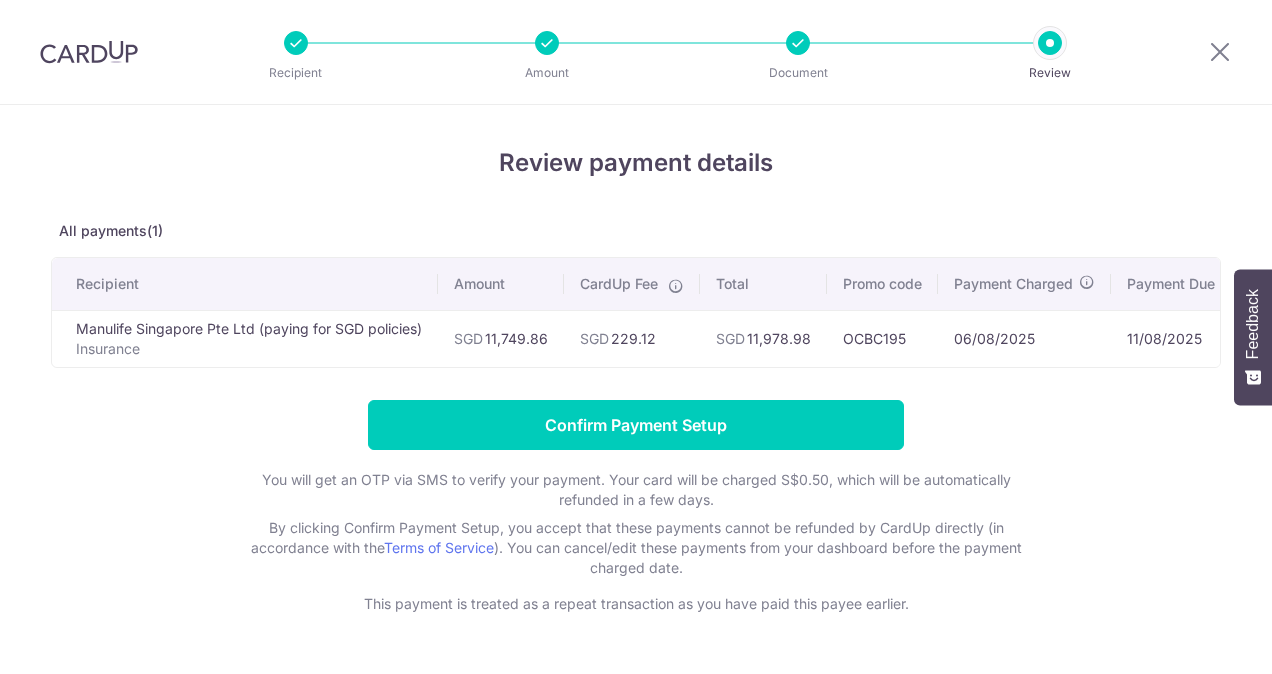 scroll, scrollTop: 0, scrollLeft: 0, axis: both 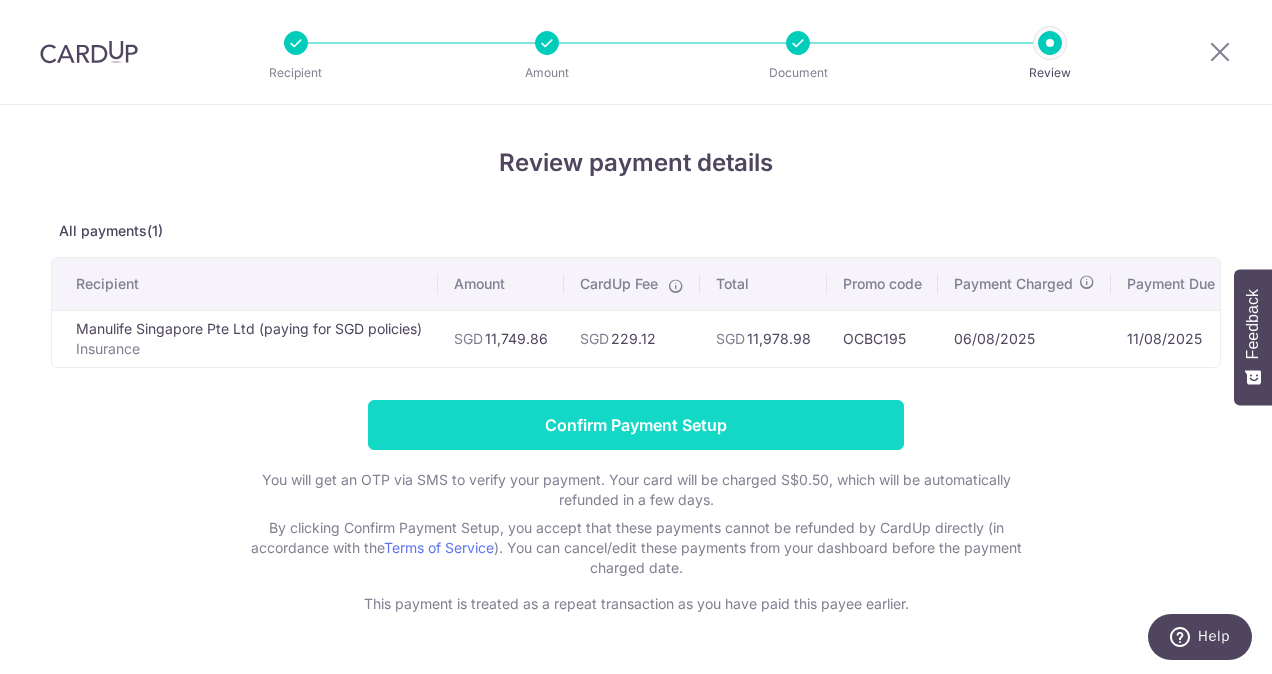 click on "Confirm Payment Setup" at bounding box center [636, 425] 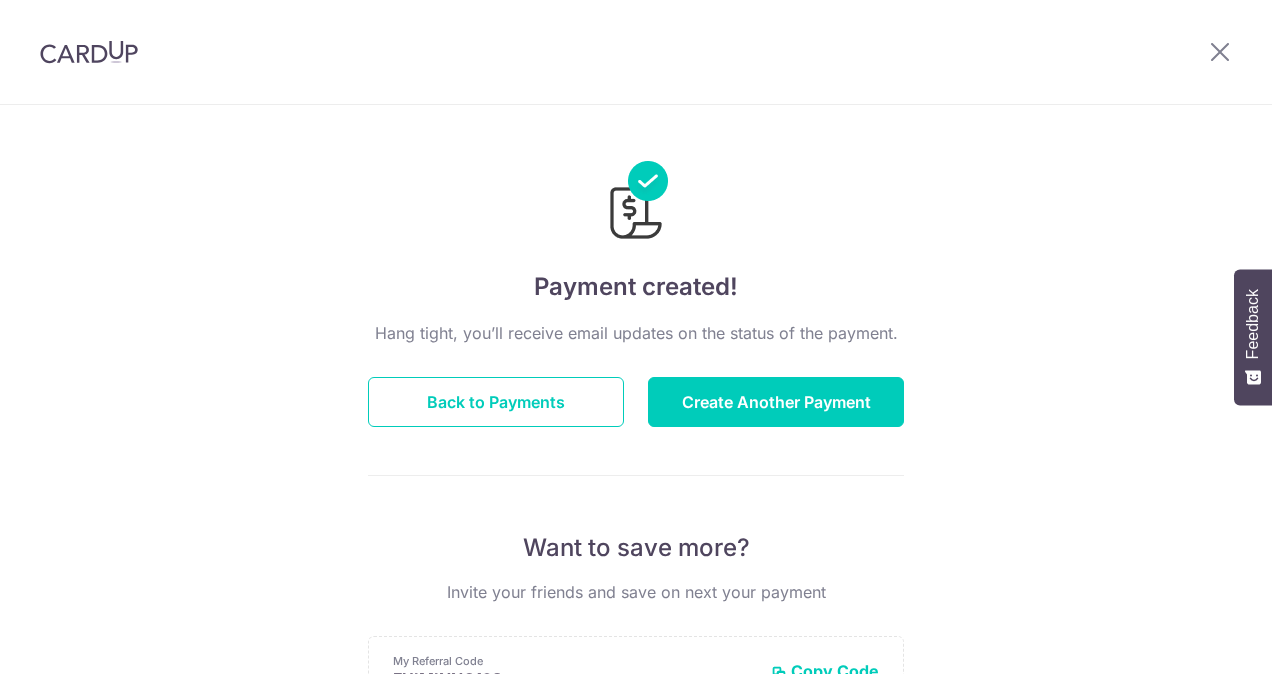 scroll, scrollTop: 0, scrollLeft: 0, axis: both 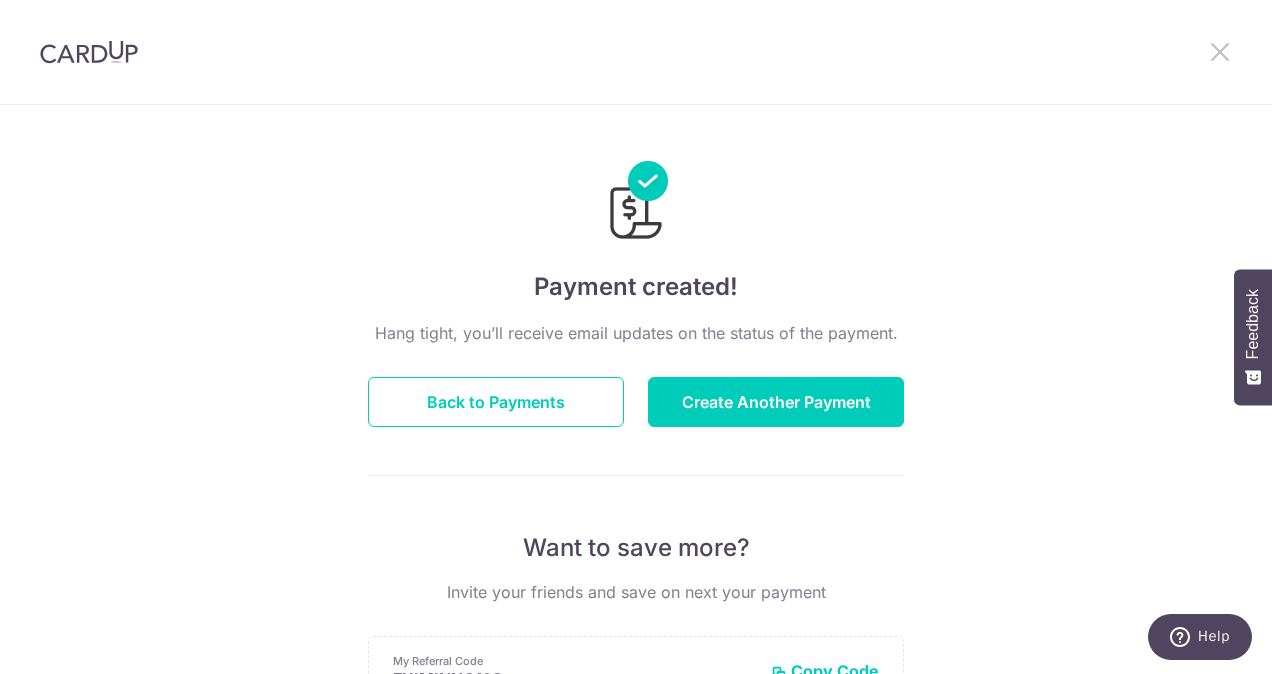 click at bounding box center [1220, 51] 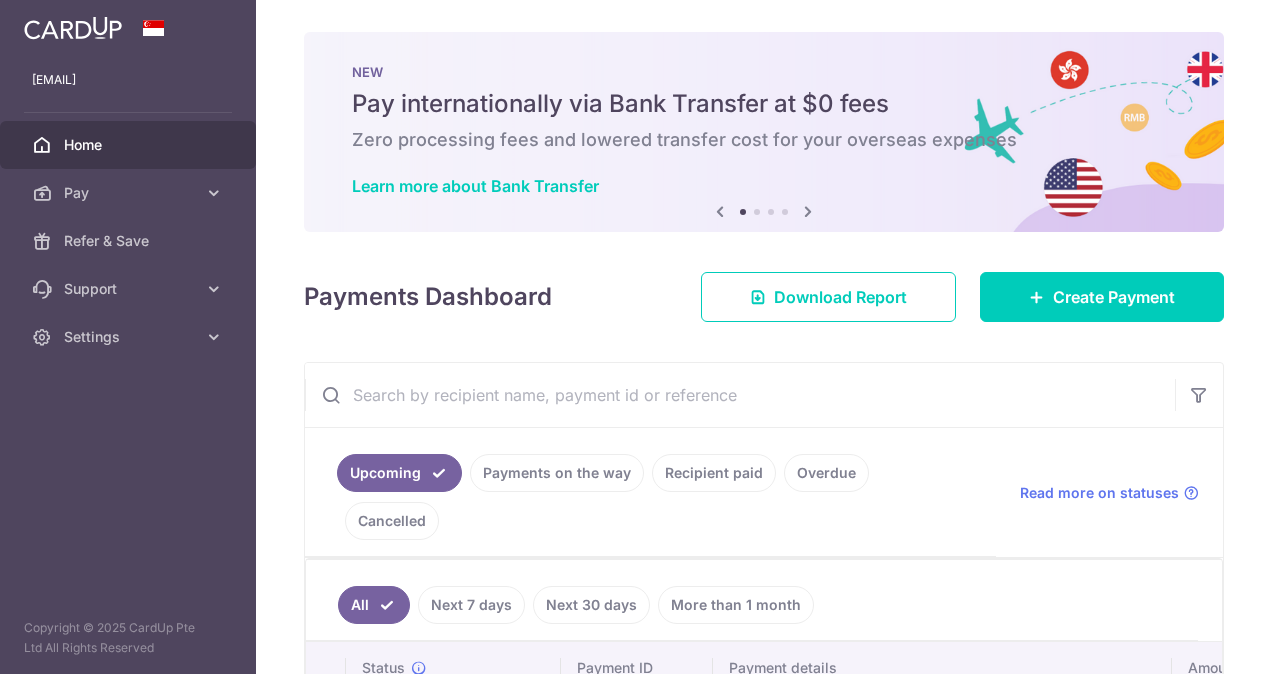 scroll, scrollTop: 0, scrollLeft: 0, axis: both 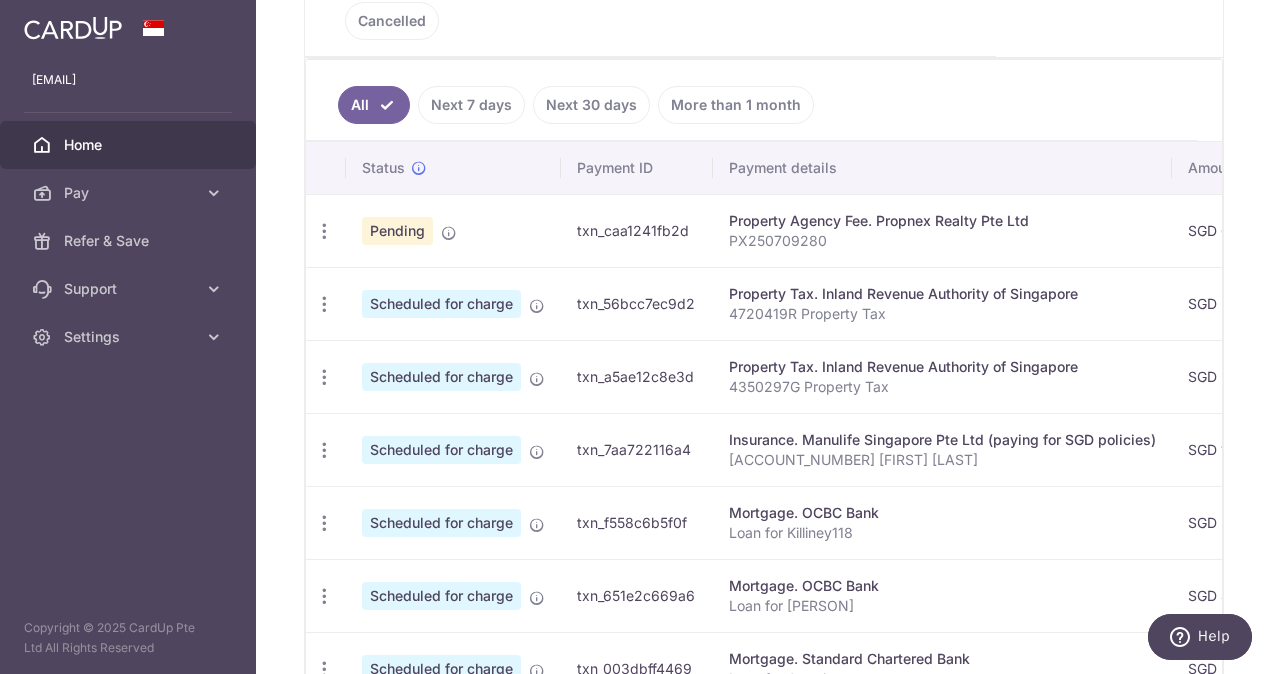 drag, startPoint x: 623, startPoint y: 664, endPoint x: 815, endPoint y: 655, distance: 192.21082 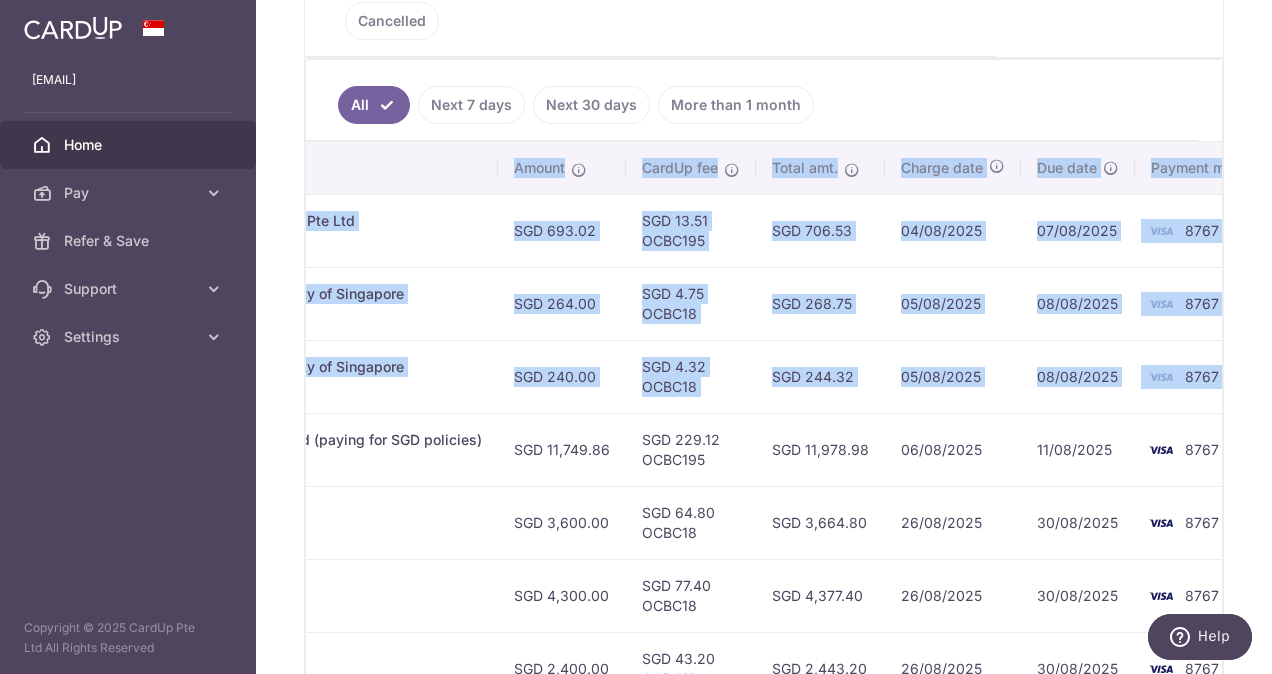 scroll, scrollTop: 0, scrollLeft: 736, axis: horizontal 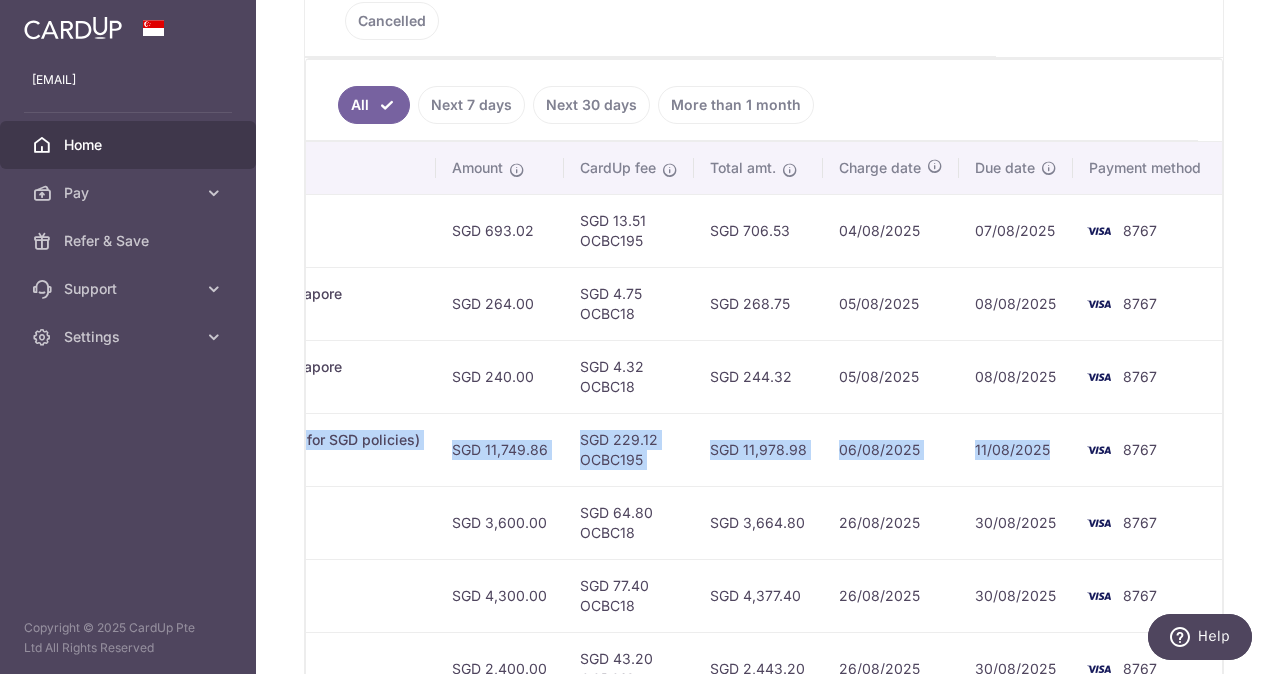 drag, startPoint x: 772, startPoint y: 391, endPoint x: 1101, endPoint y: 381, distance: 329.15195 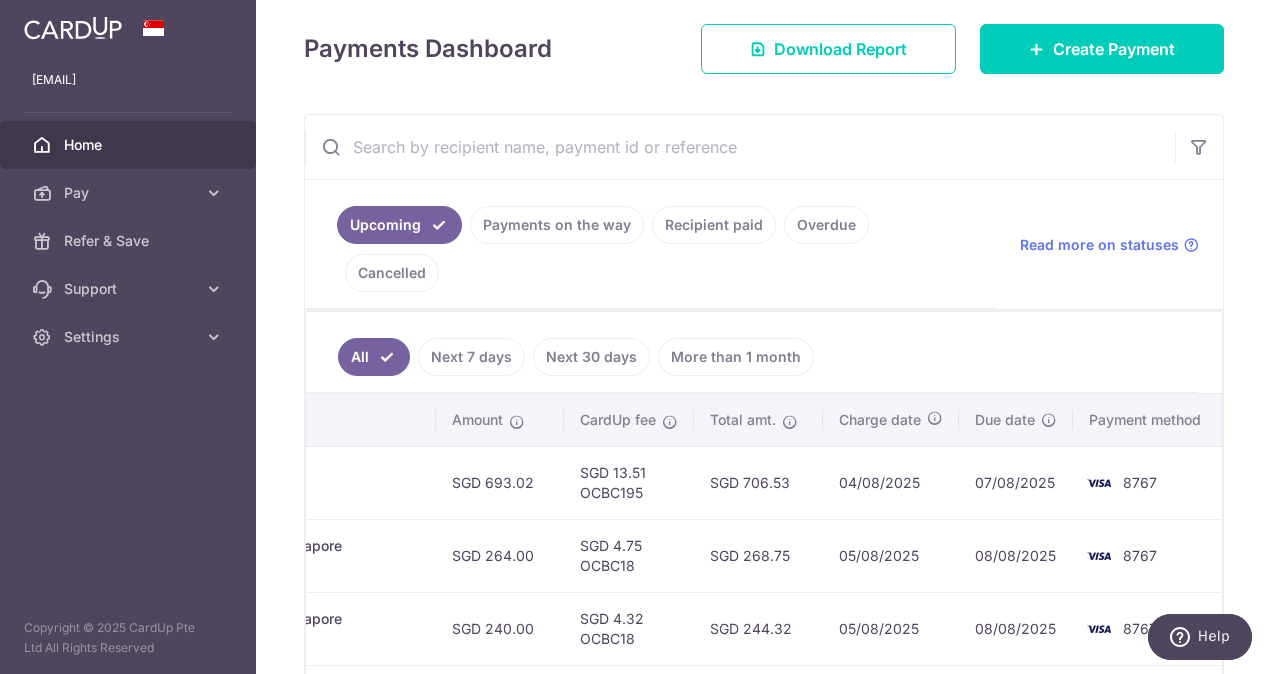 scroll, scrollTop: 0, scrollLeft: 0, axis: both 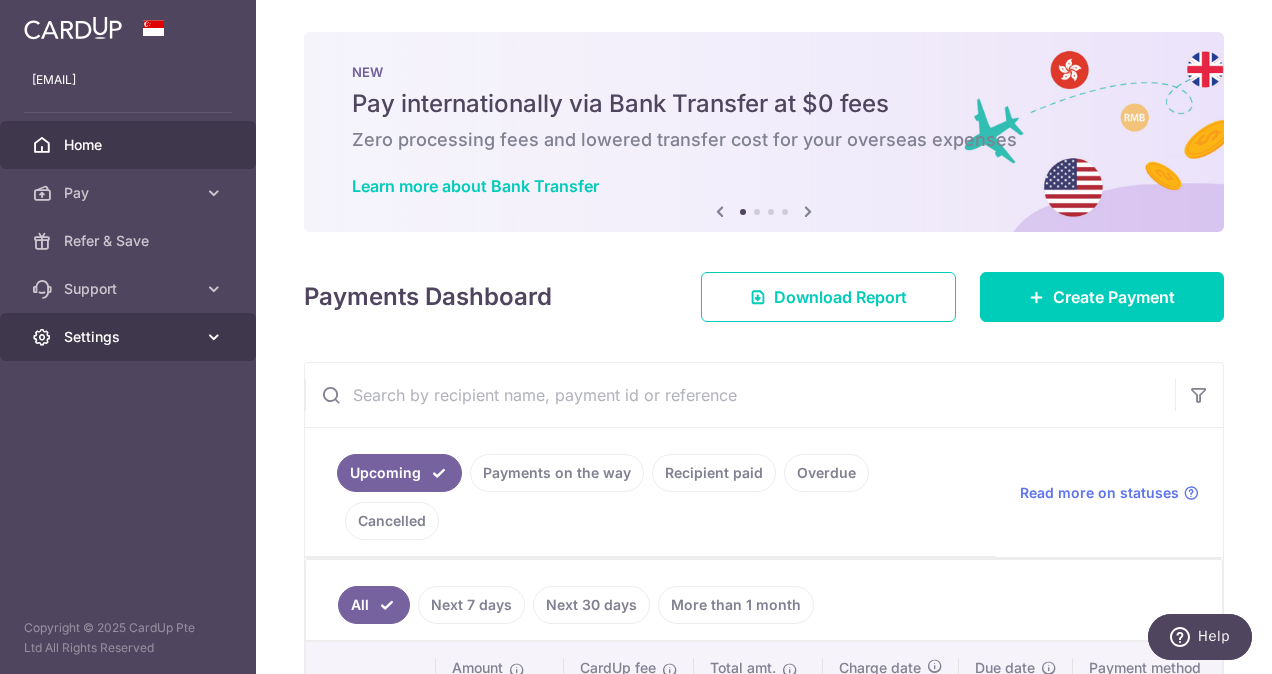 drag, startPoint x: 79, startPoint y: 338, endPoint x: 113, endPoint y: 338, distance: 34 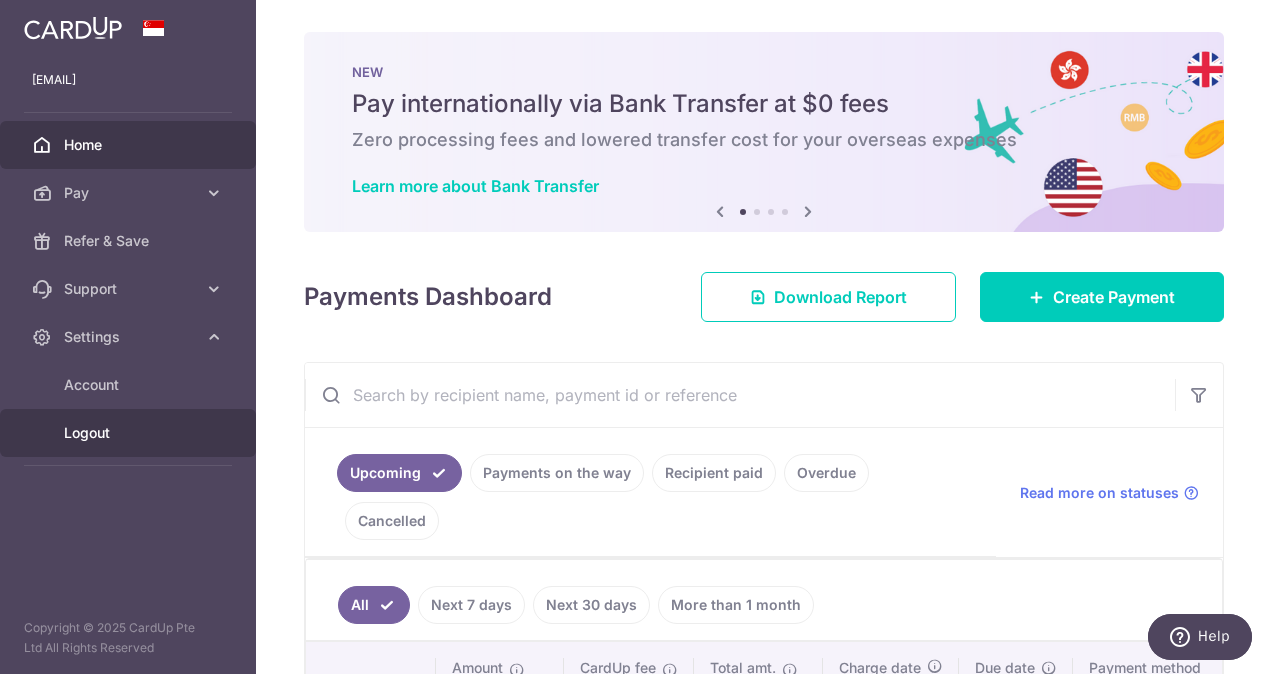 click on "Logout" at bounding box center [130, 433] 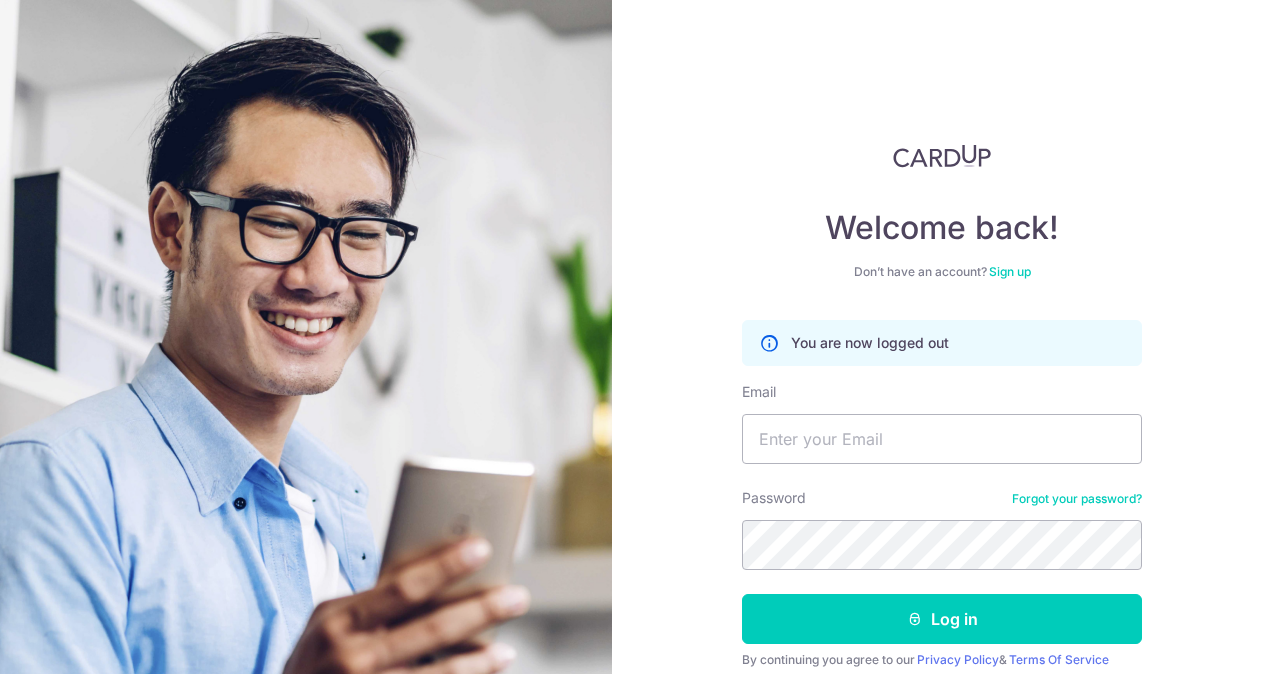 scroll, scrollTop: 0, scrollLeft: 0, axis: both 